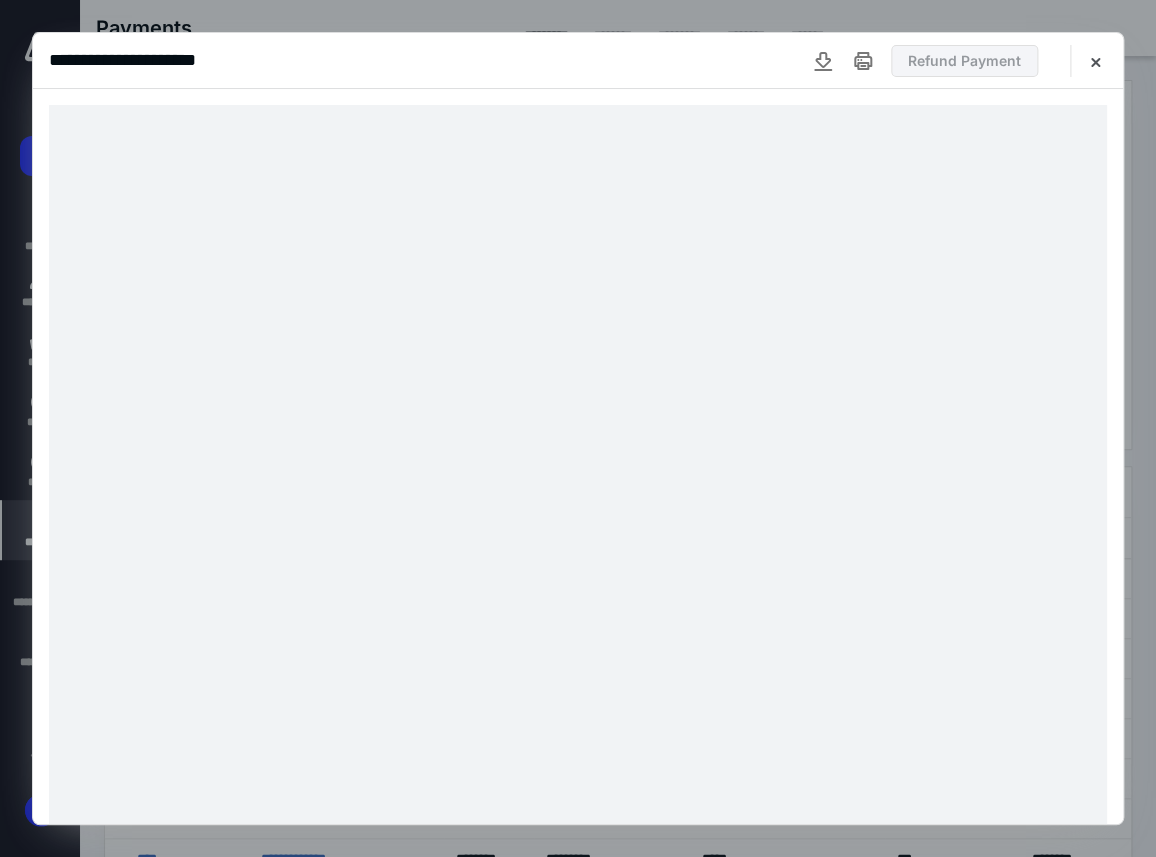 scroll, scrollTop: 0, scrollLeft: 0, axis: both 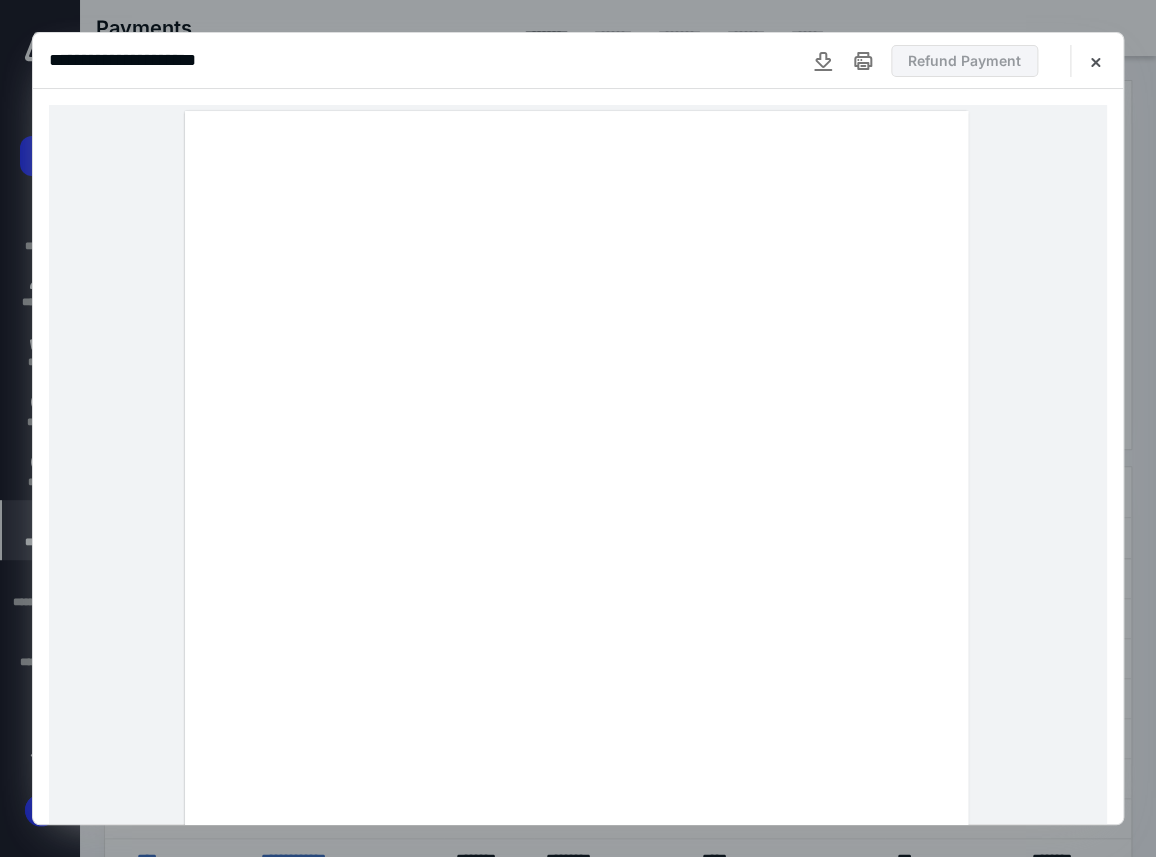 click at bounding box center (576, 618) 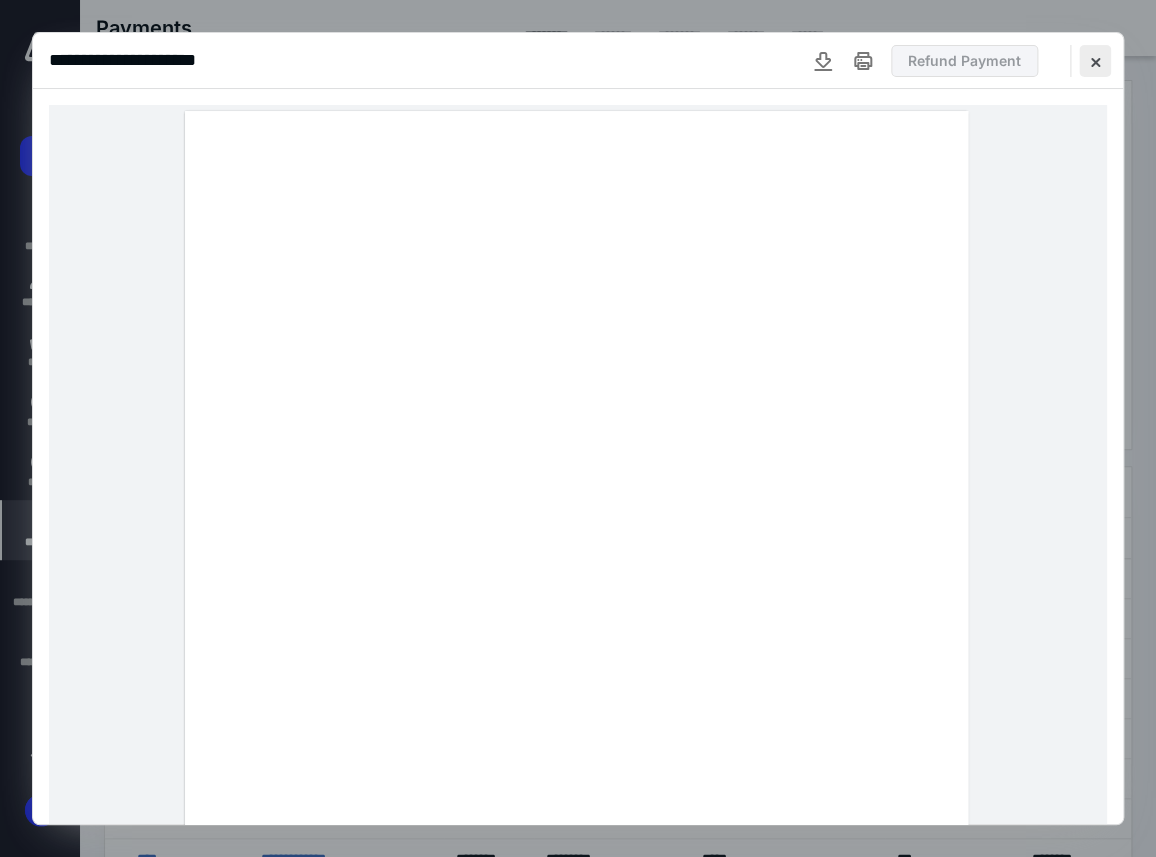 click at bounding box center [1095, 61] 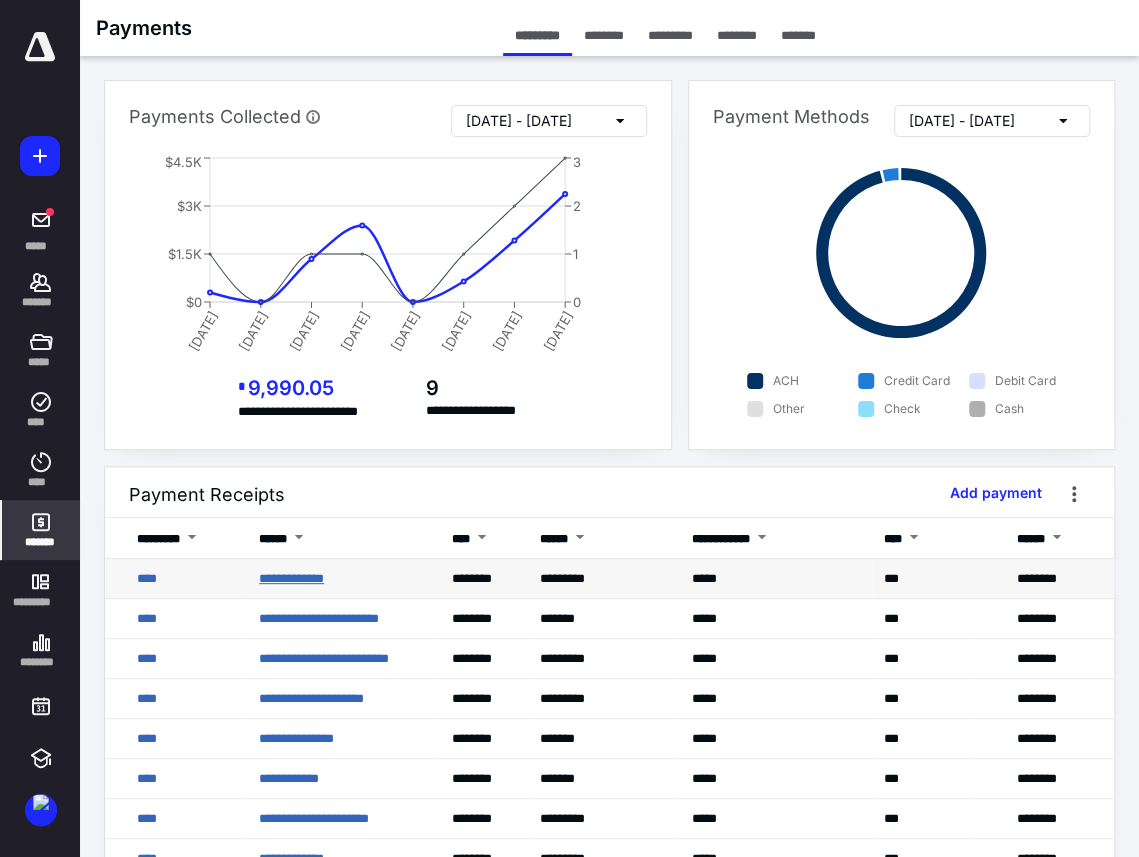 click on "**********" at bounding box center (291, 578) 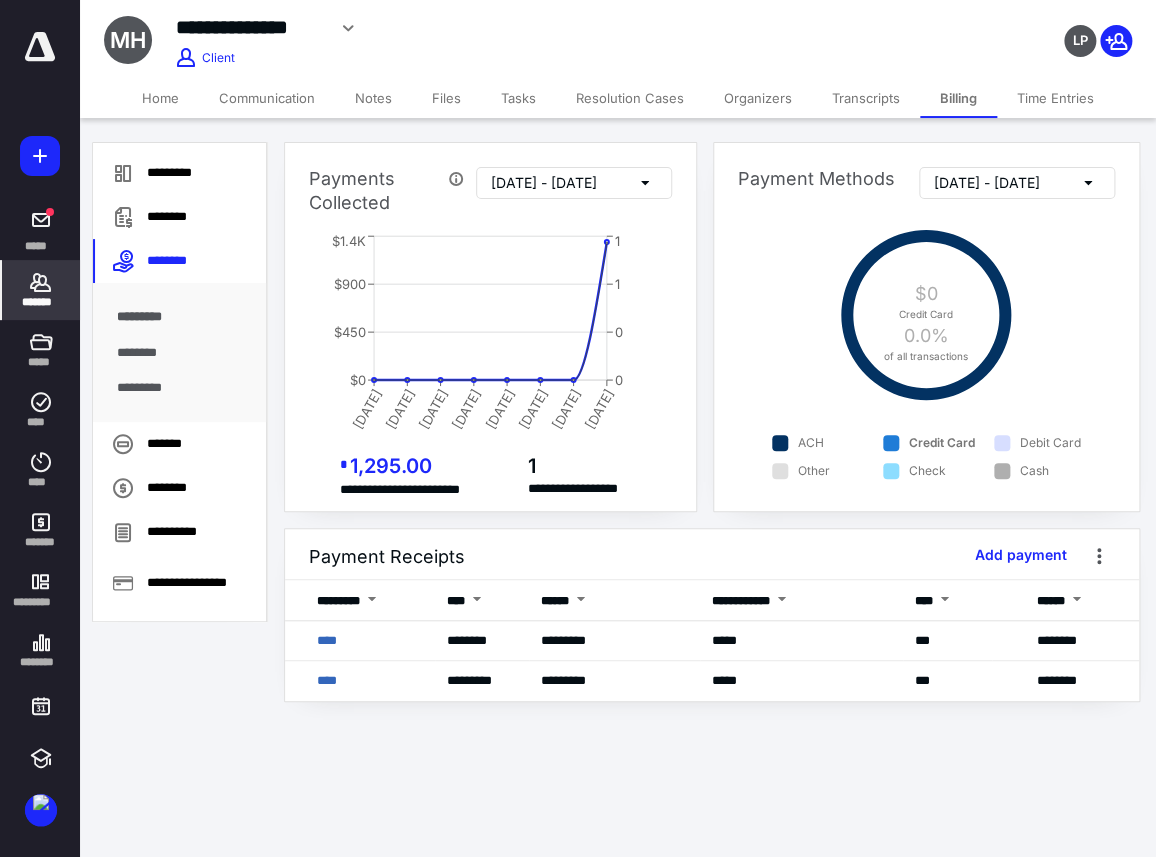 click on "Tasks" at bounding box center (518, 98) 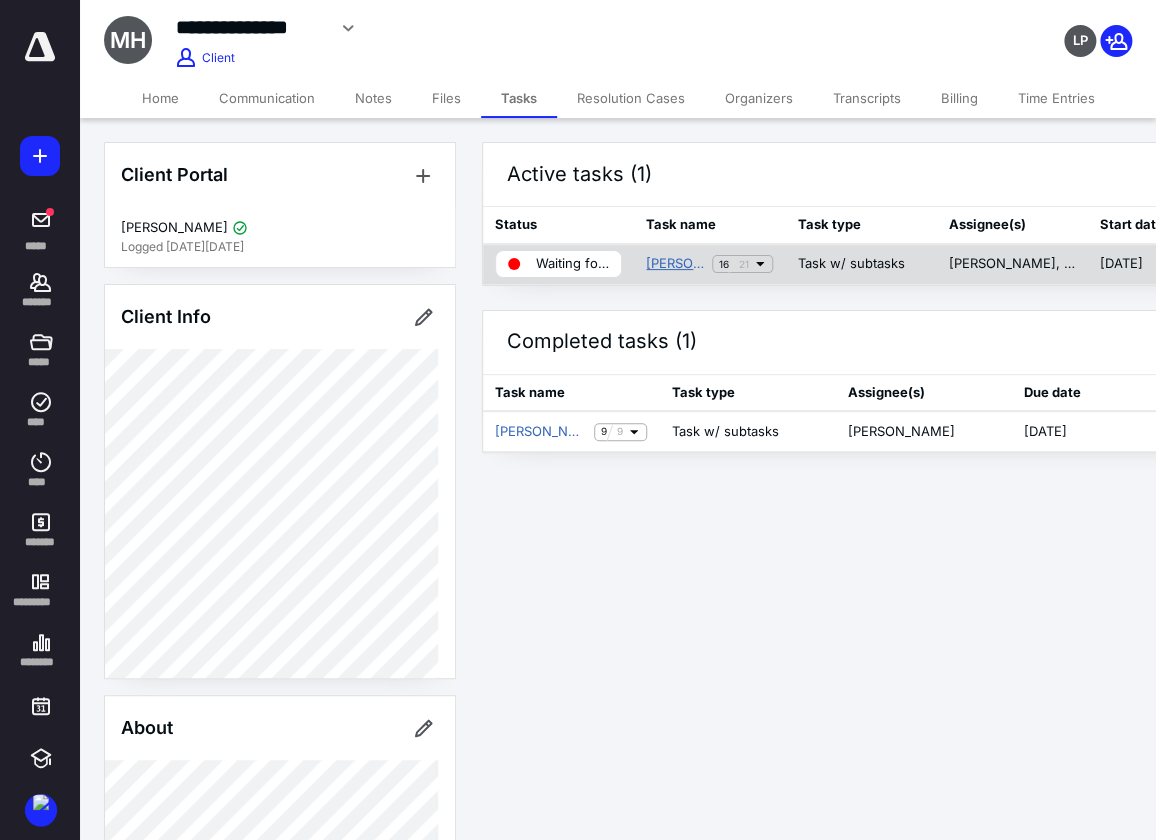 click on "Mary Hendrix 2024 Form 1040" at bounding box center (675, 264) 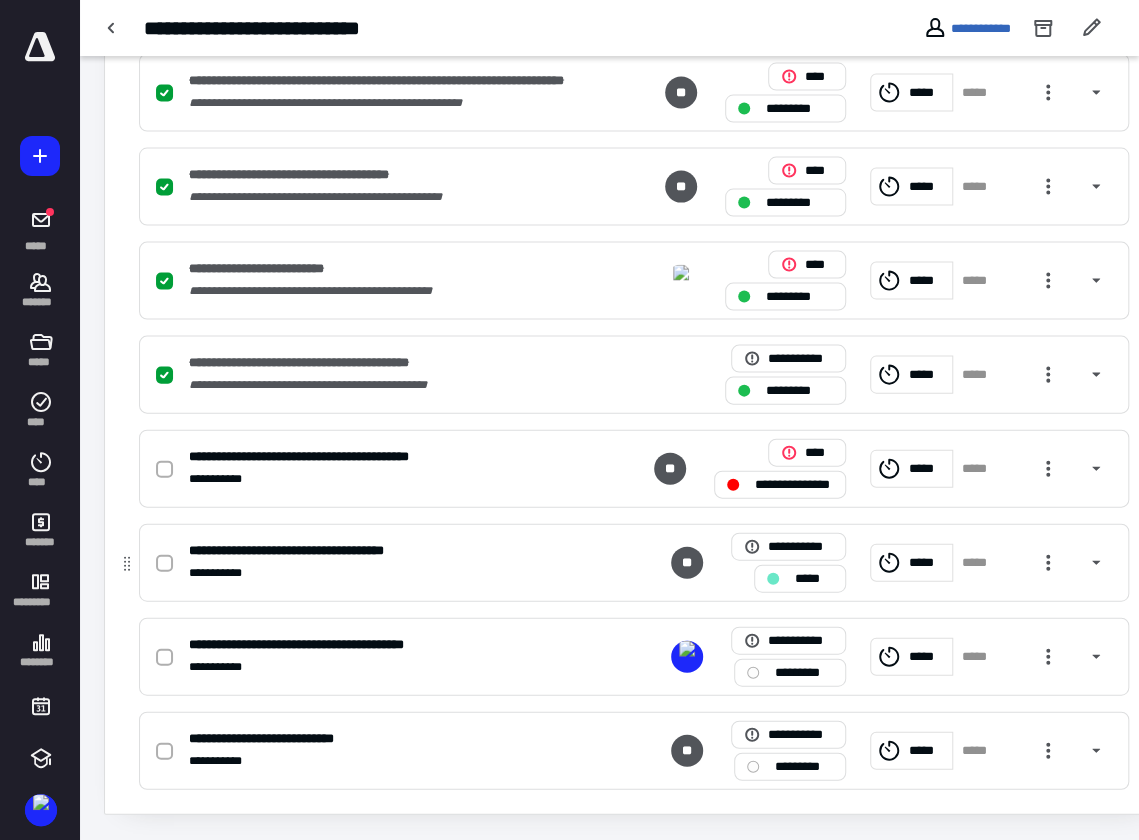 scroll, scrollTop: 1768, scrollLeft: 0, axis: vertical 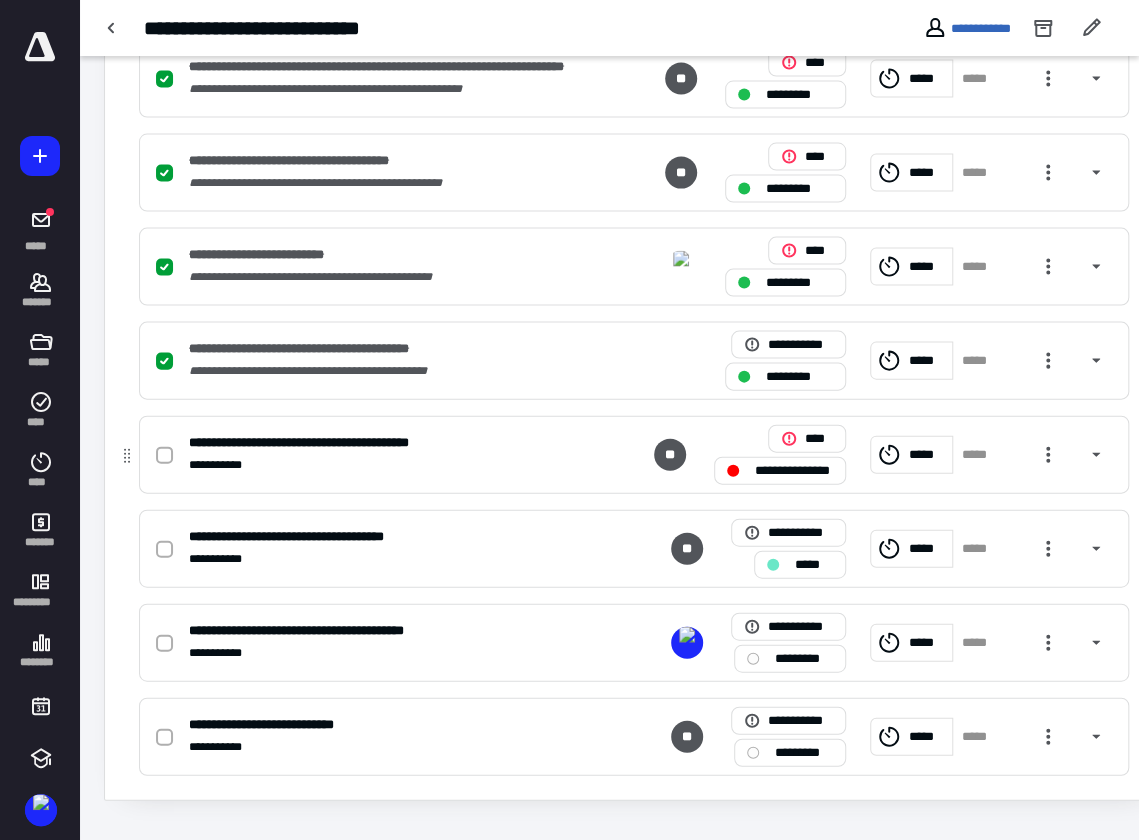 click at bounding box center [164, 456] 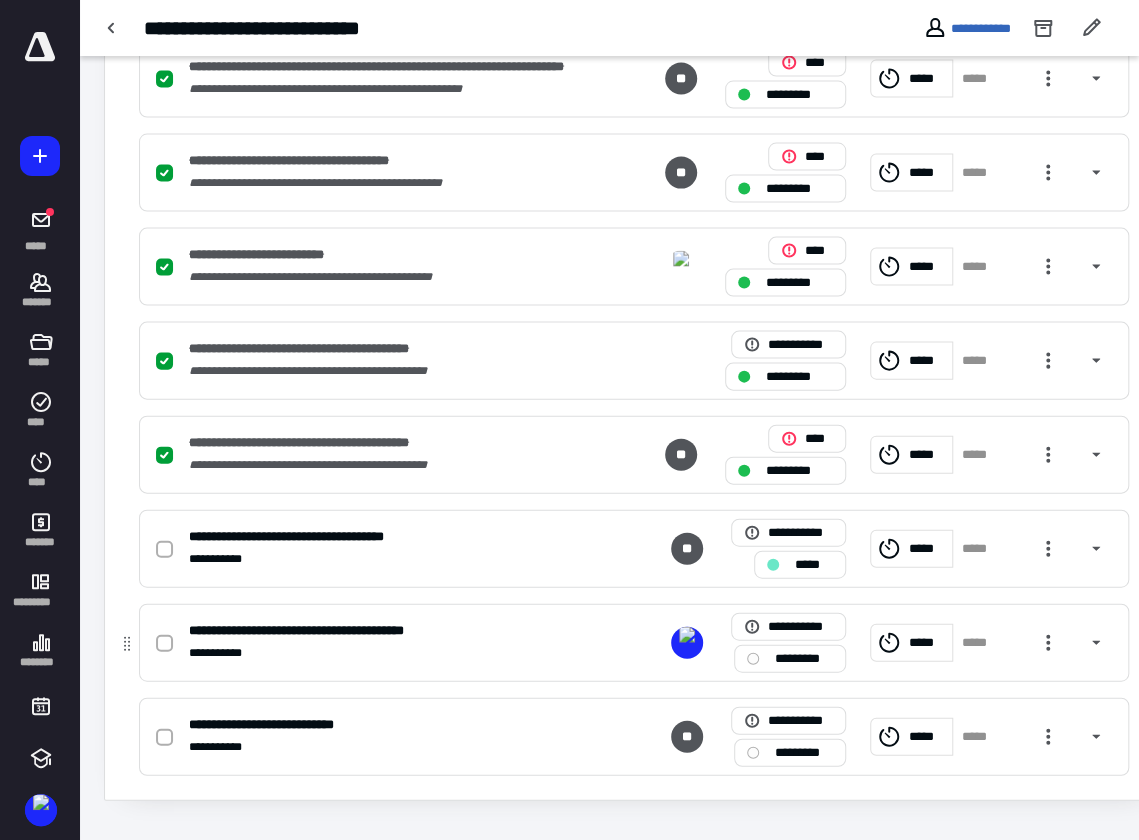 click on "*********" at bounding box center (804, 659) 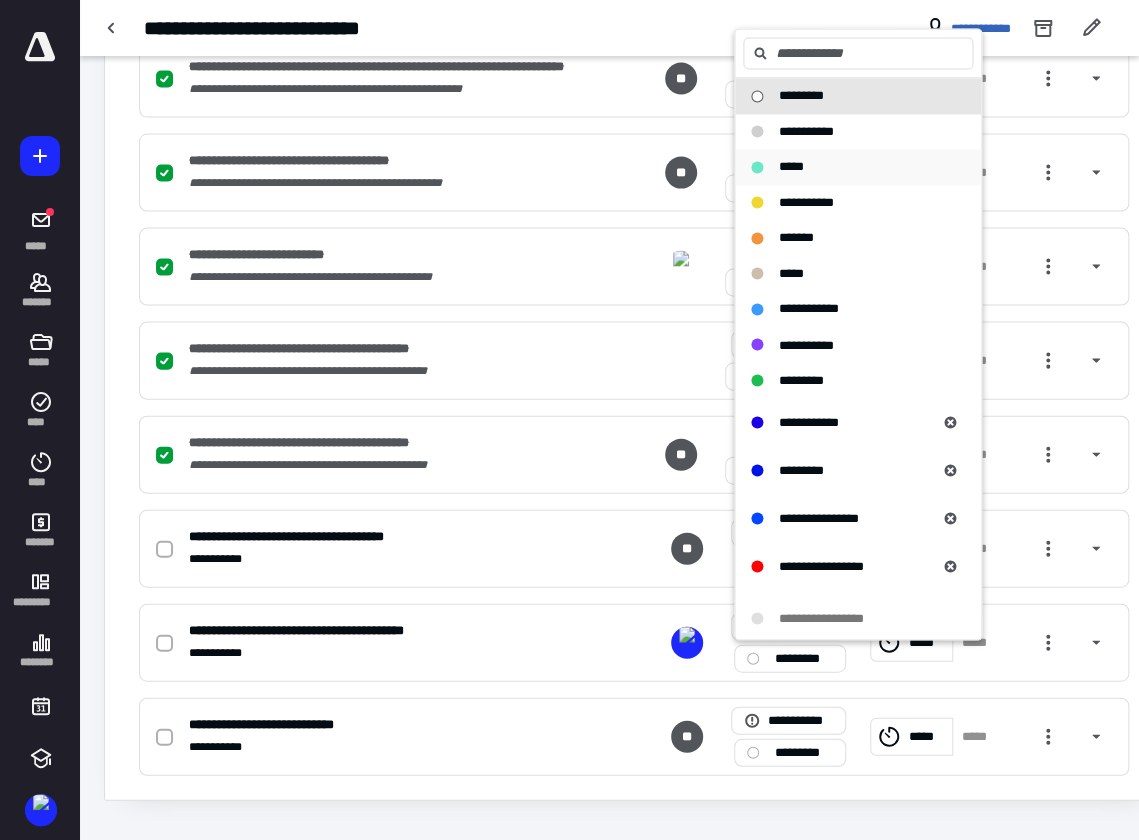 click on "*****" at bounding box center [791, 167] 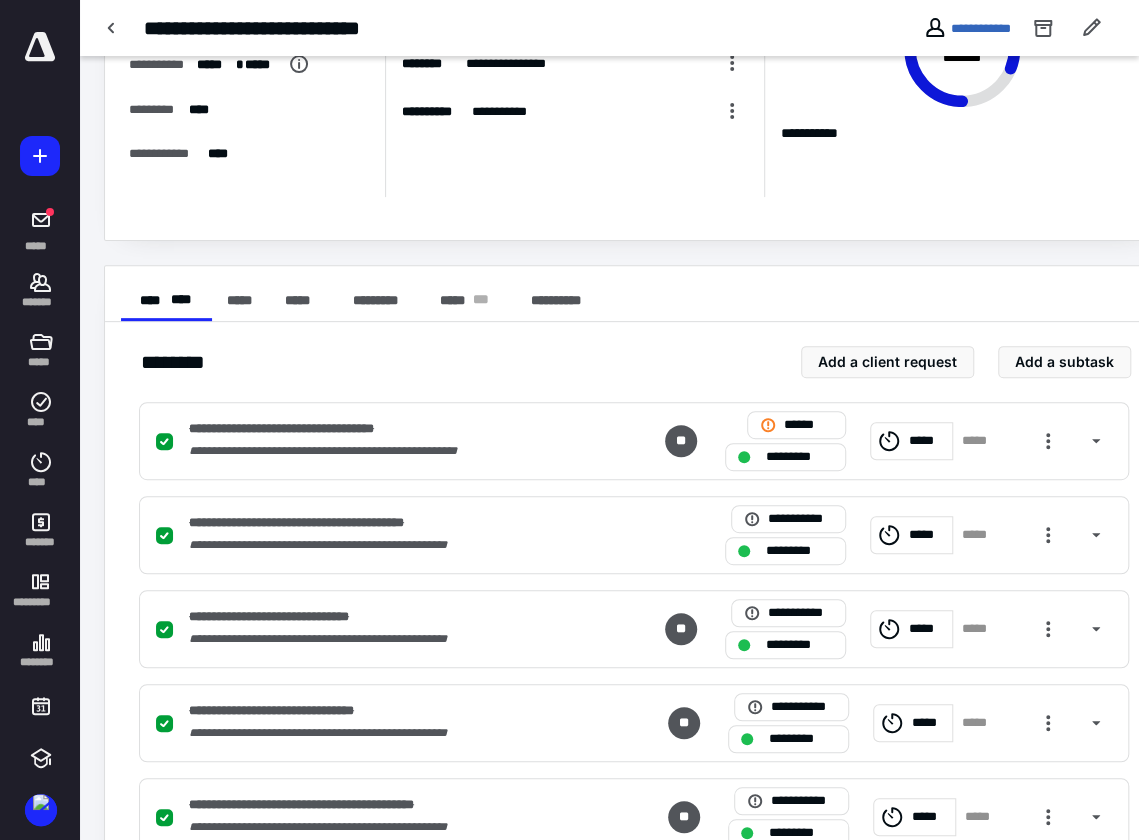 scroll, scrollTop: 0, scrollLeft: 0, axis: both 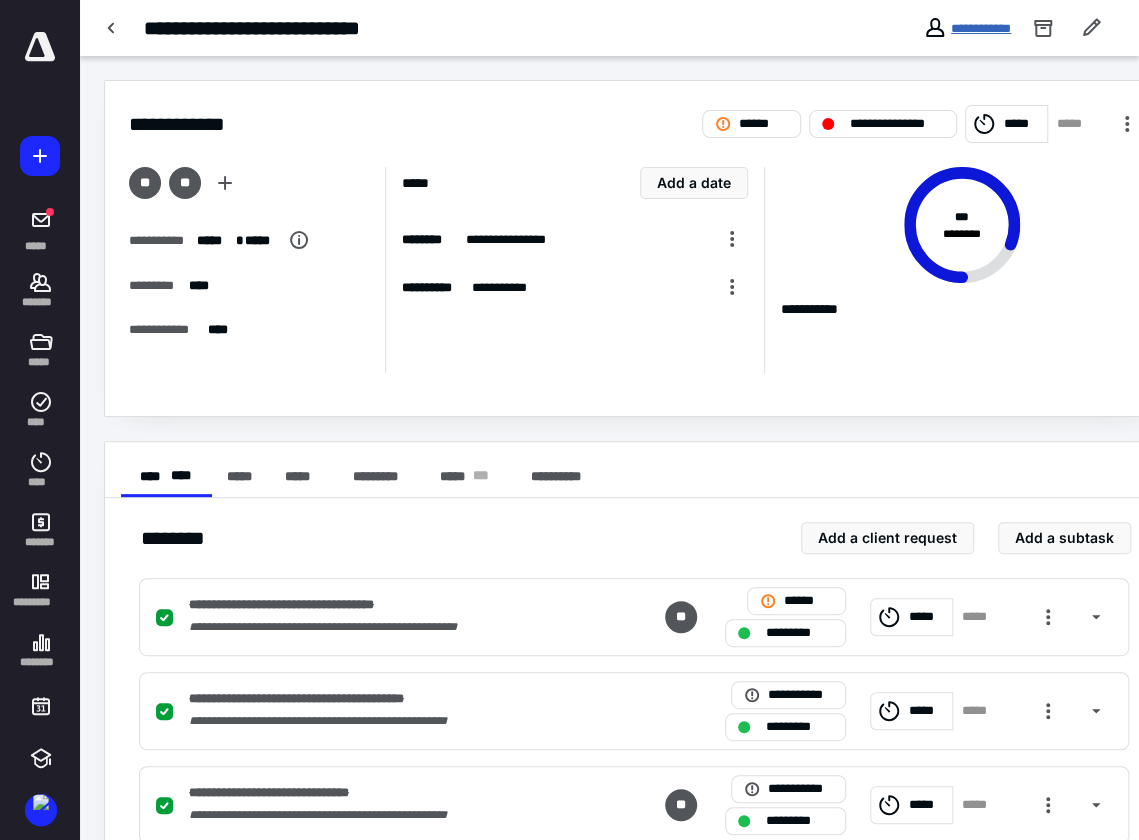 click on "**********" at bounding box center [967, 28] 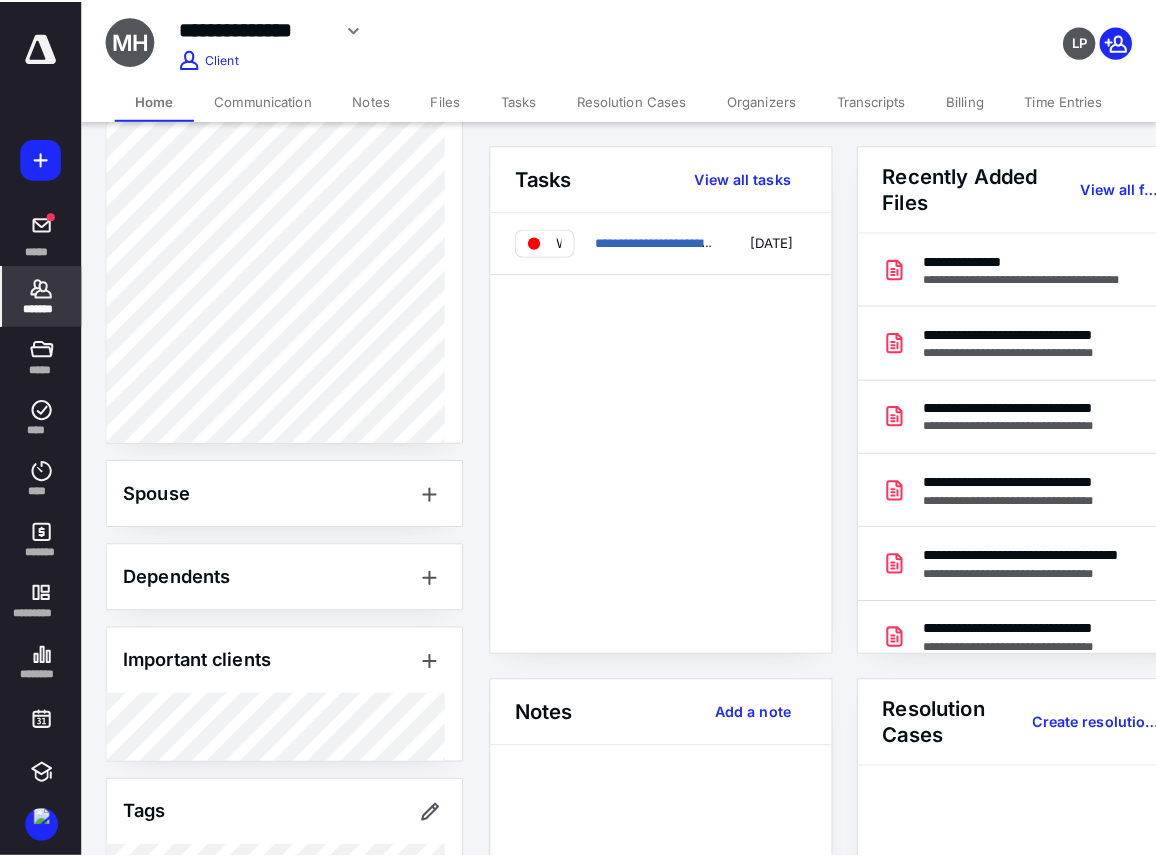 scroll, scrollTop: 797, scrollLeft: 0, axis: vertical 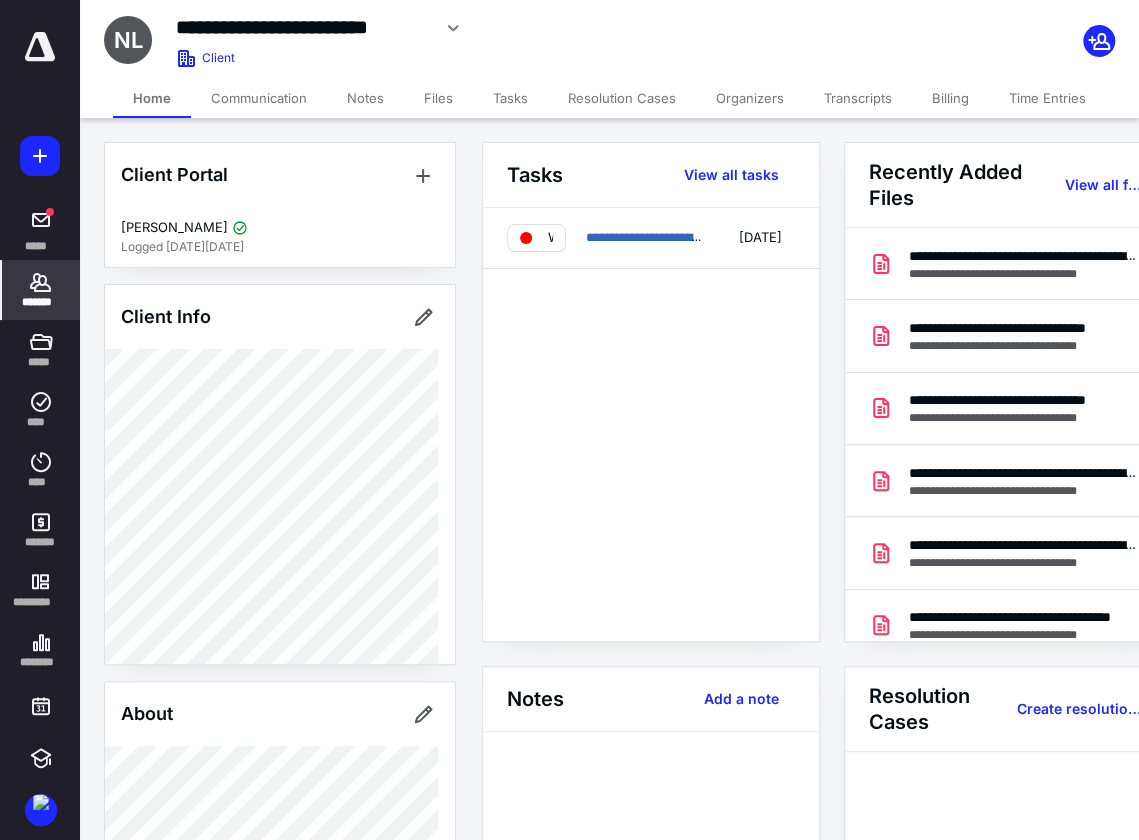 click on "Billing" at bounding box center (950, 98) 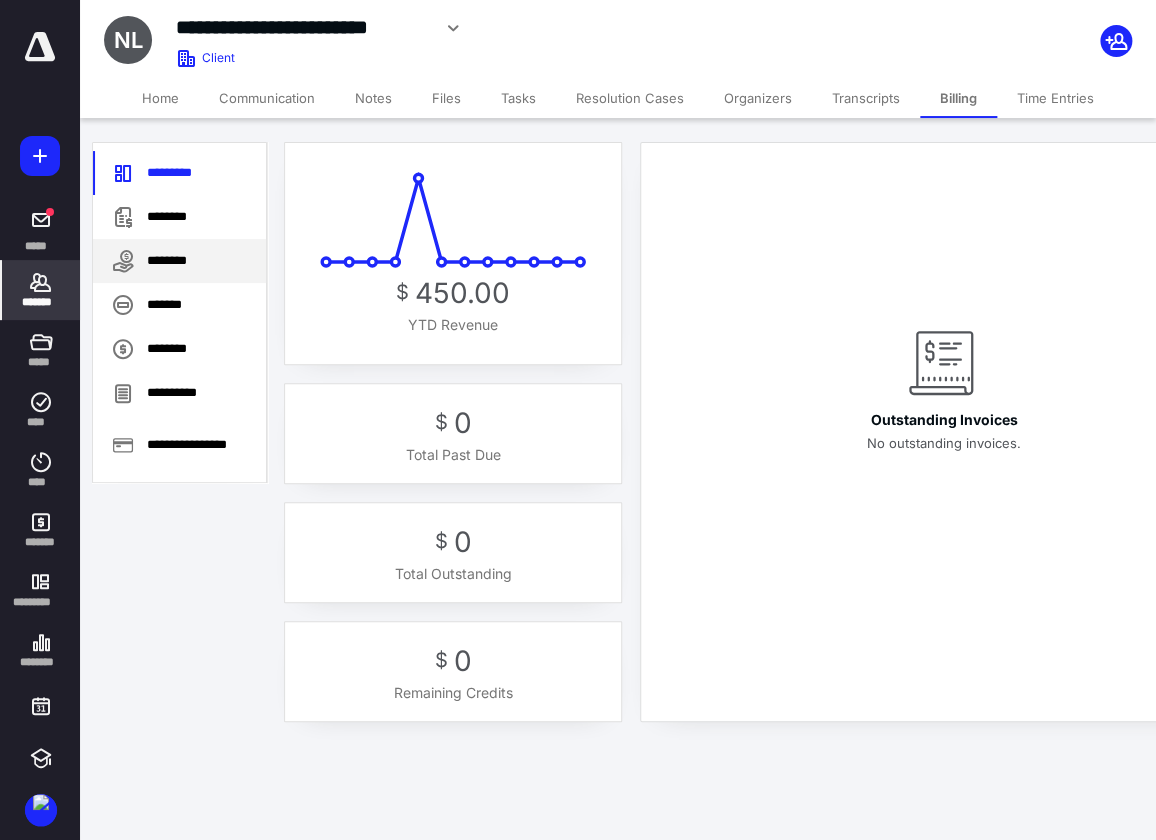 click on "********" at bounding box center [179, 261] 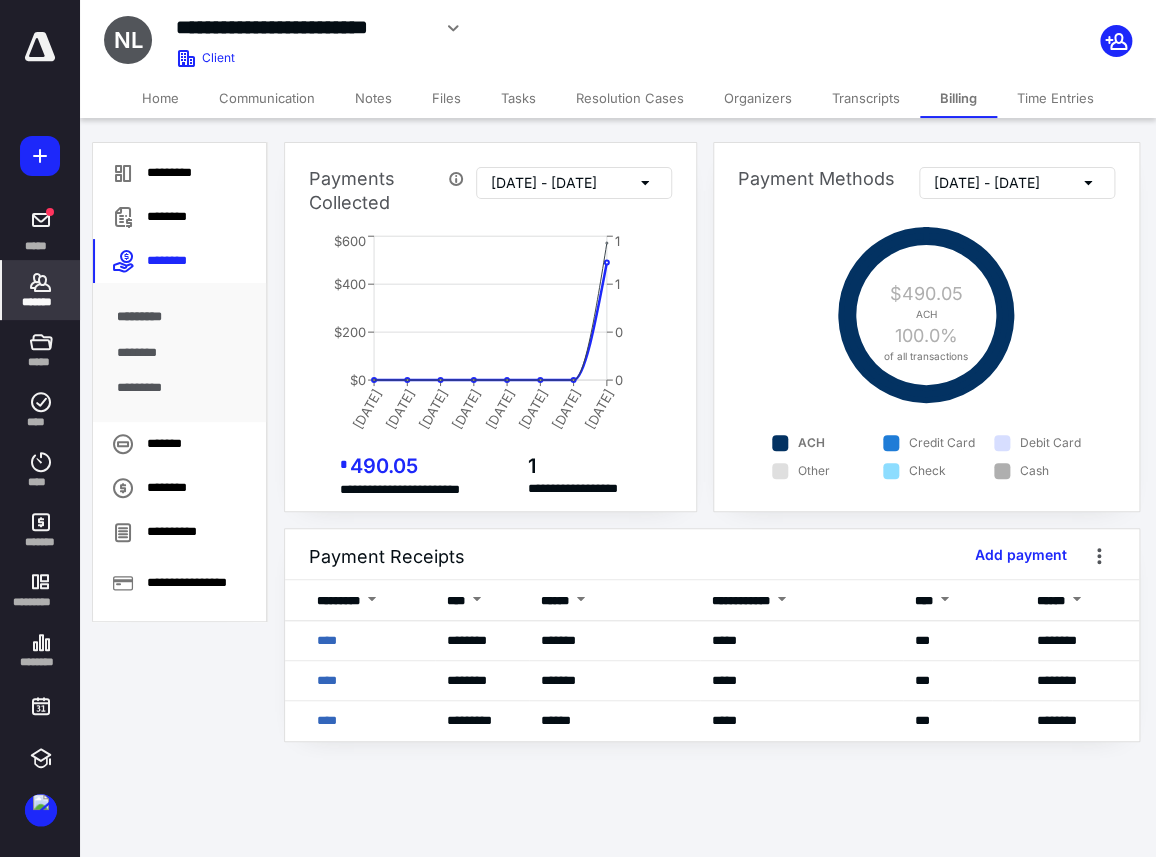 click on "Tasks" at bounding box center (518, 98) 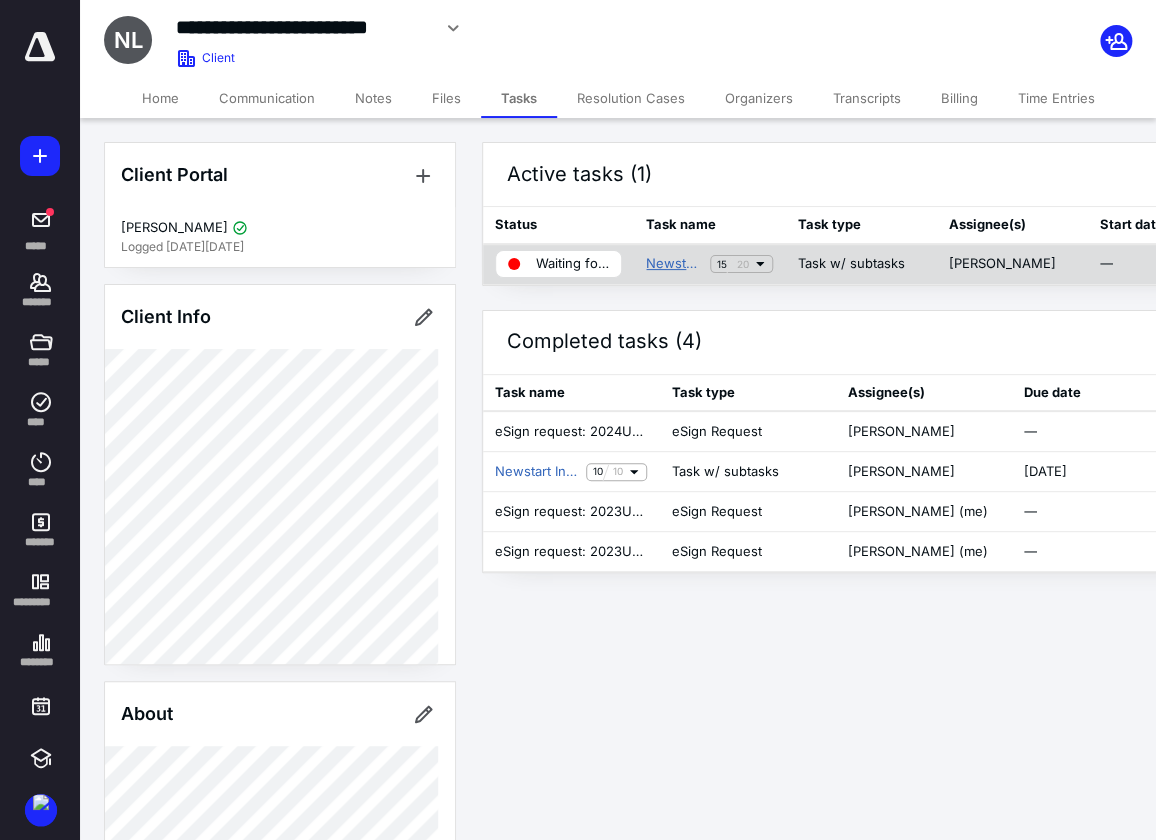 click on "Newstart Investments LLC 2024 Form 1065" at bounding box center (674, 264) 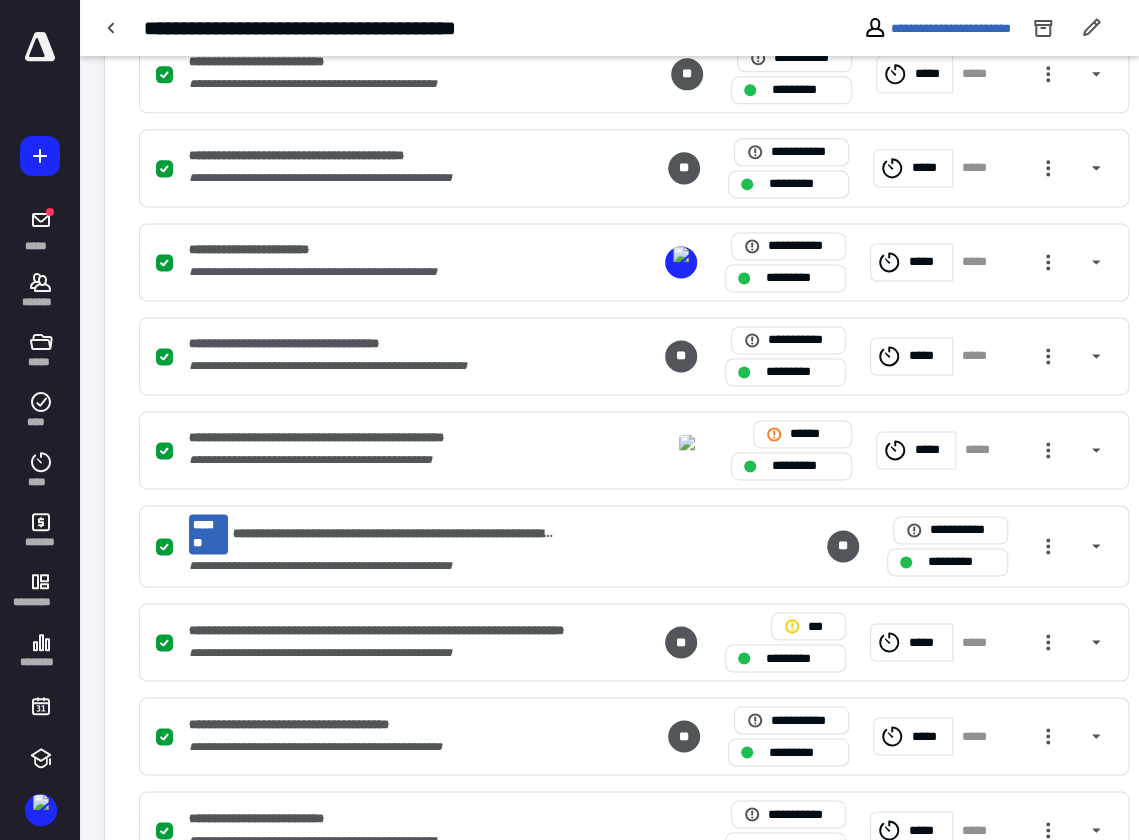 scroll, scrollTop: 1666, scrollLeft: 0, axis: vertical 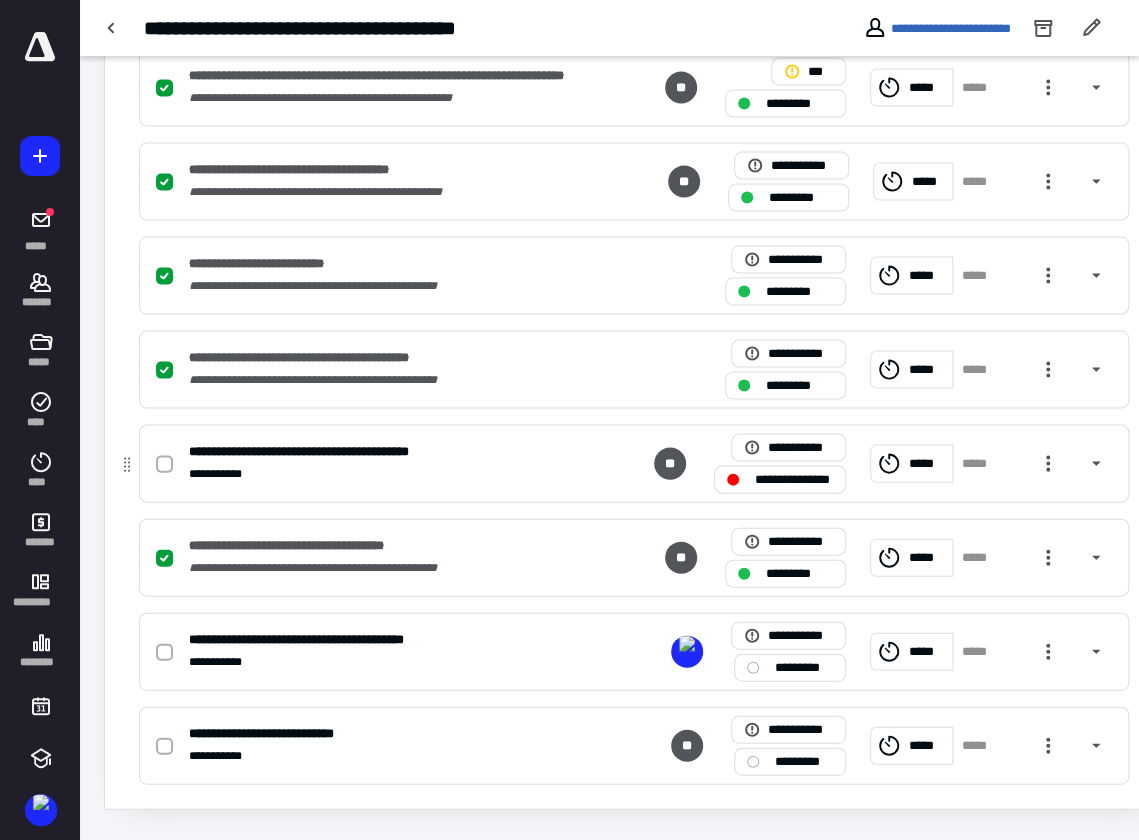 click at bounding box center [164, 464] 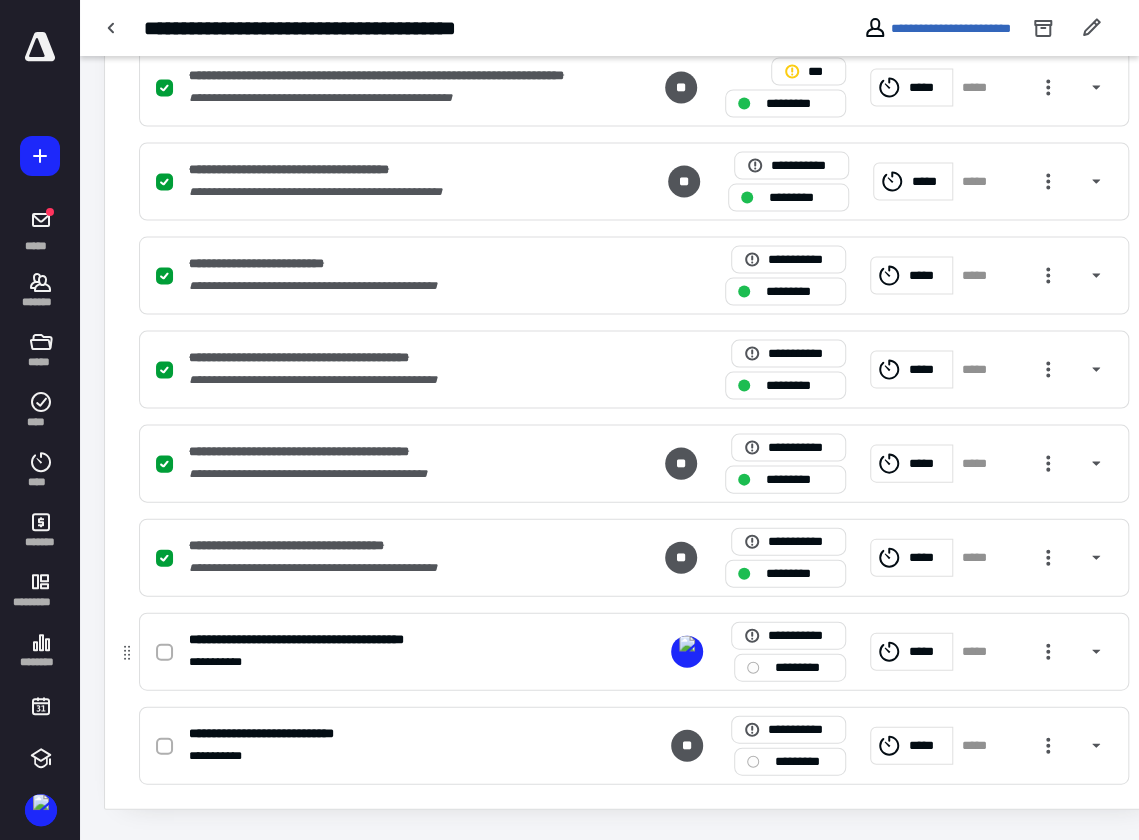 click on "*********" at bounding box center (804, 667) 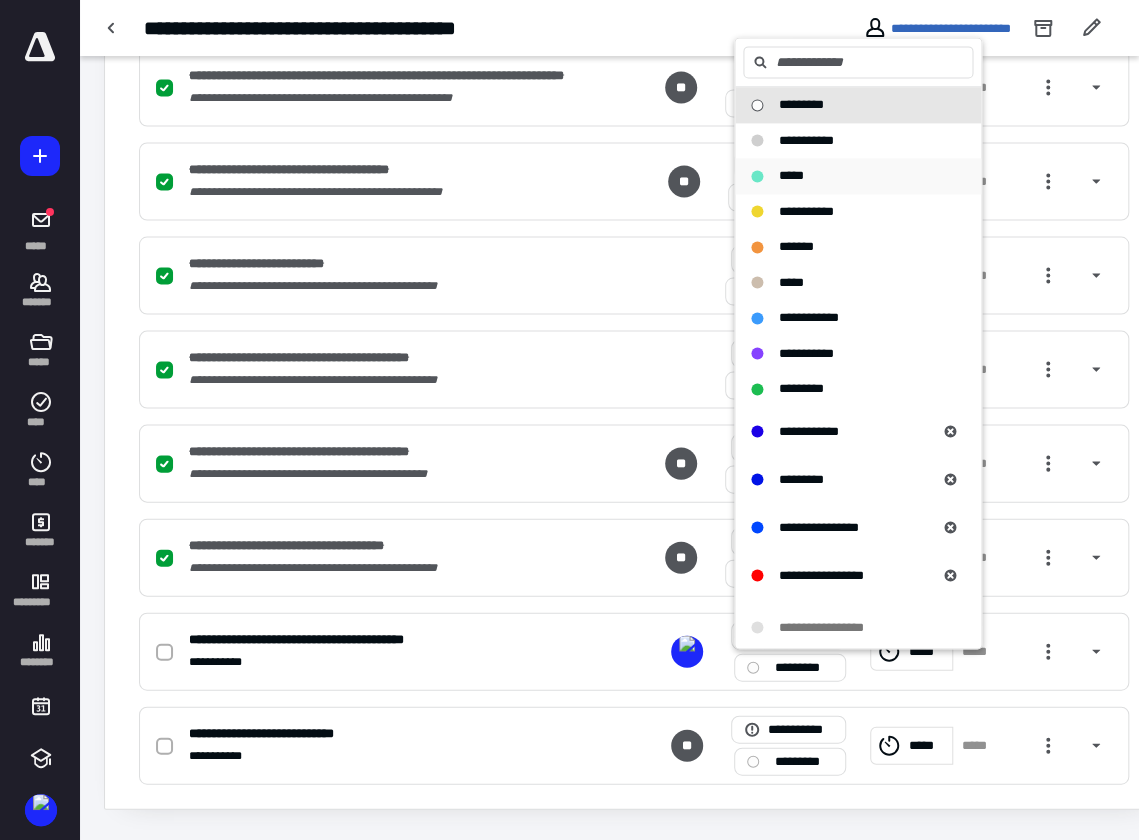 click on "*****" at bounding box center [846, 176] 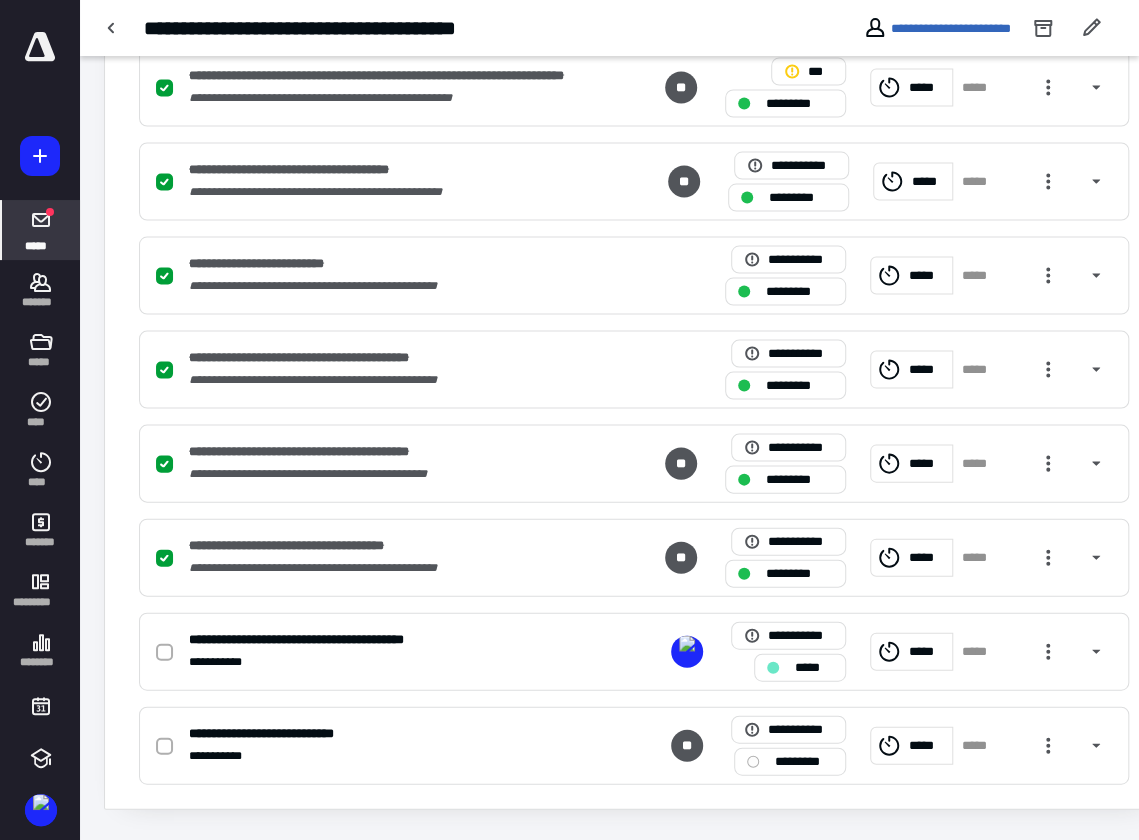 click 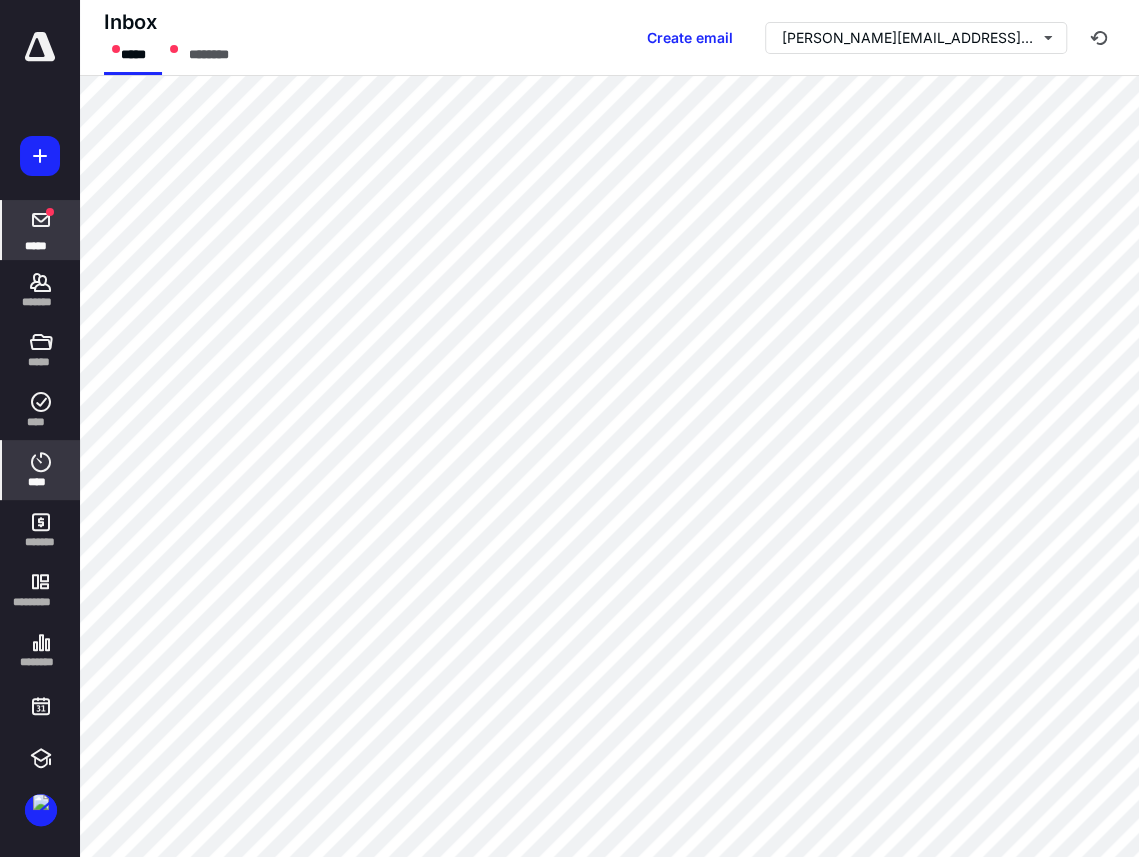 scroll, scrollTop: 19, scrollLeft: 0, axis: vertical 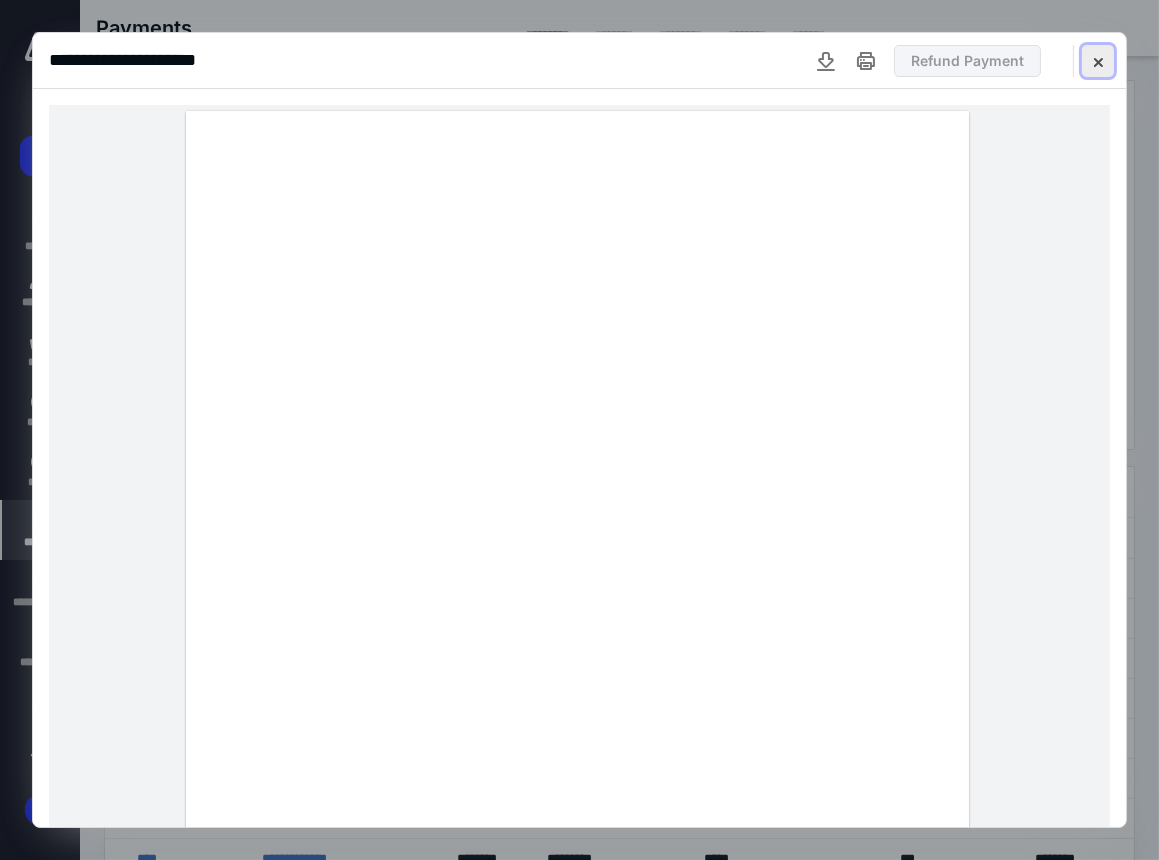 click at bounding box center [1098, 61] 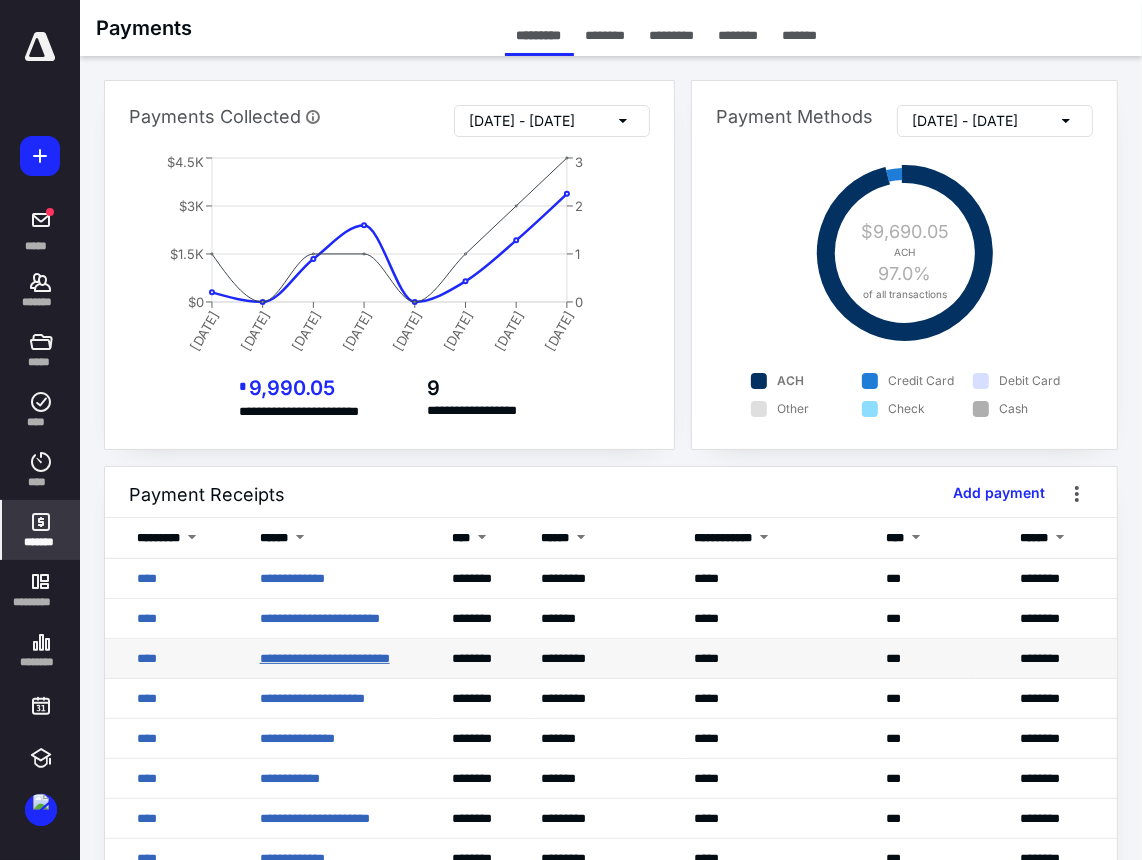 click on "**********" at bounding box center (325, 658) 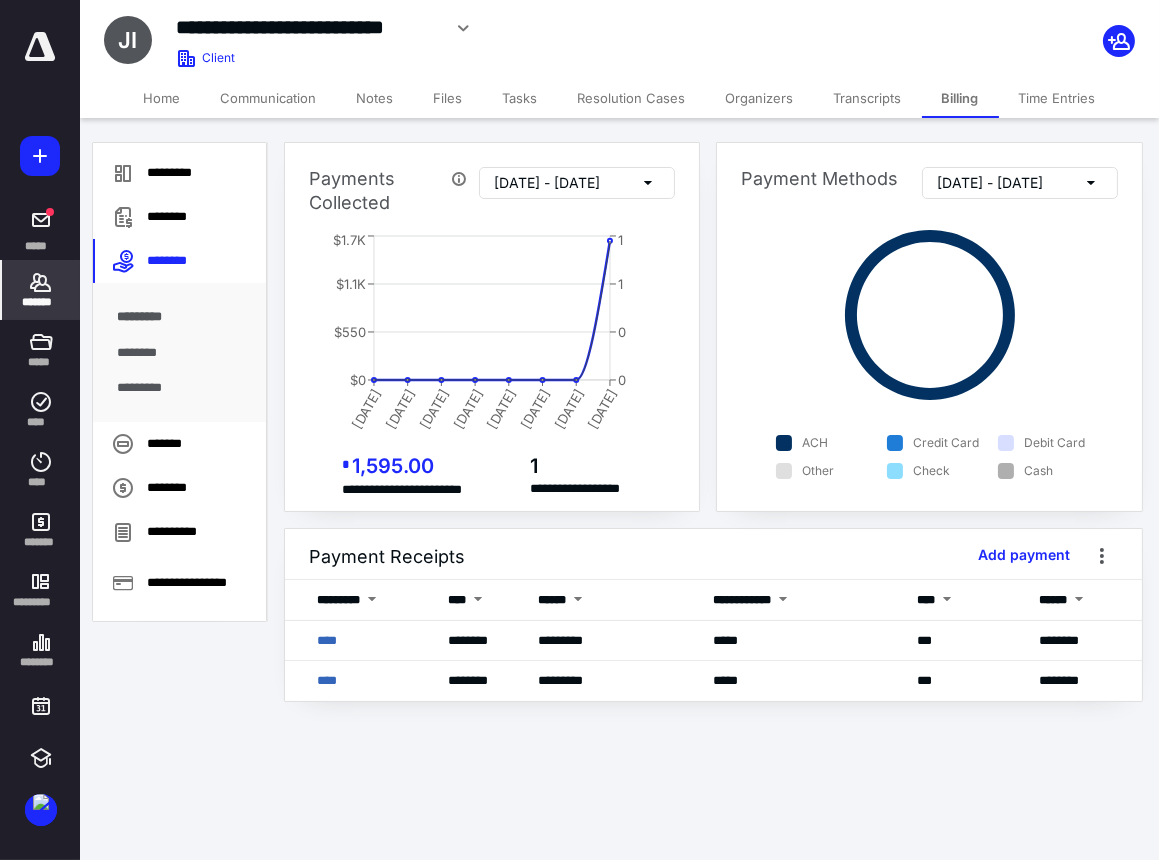 click on "Tasks" at bounding box center [520, 98] 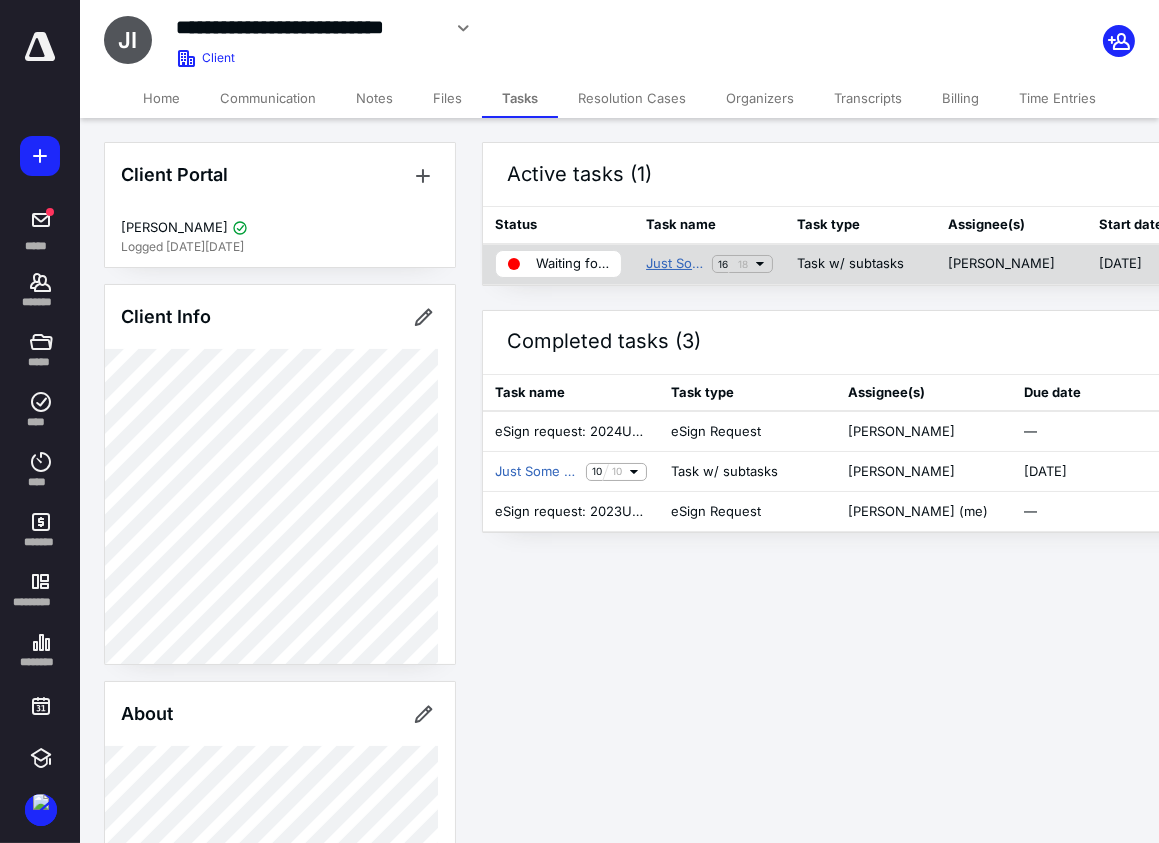 click on "Just Some Guy Painting Inc 2024 Form 1120S" at bounding box center (675, 264) 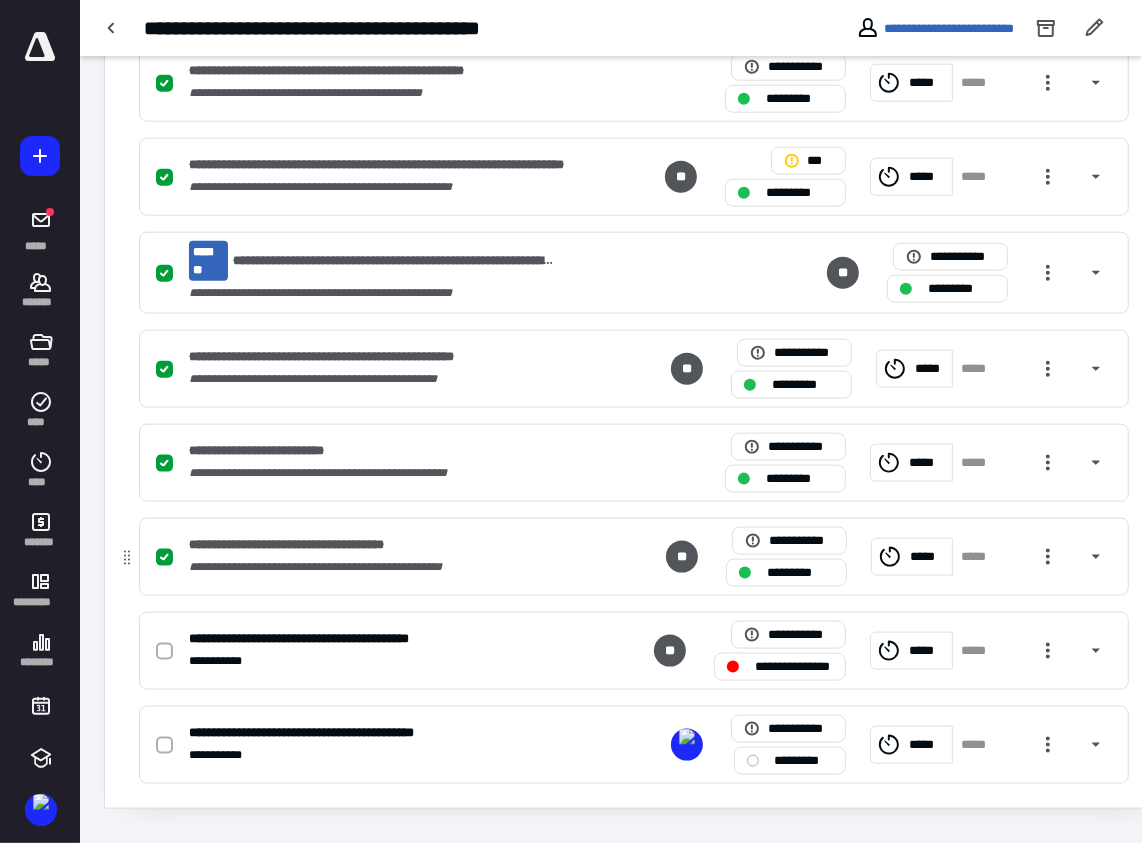 scroll, scrollTop: 1480, scrollLeft: 0, axis: vertical 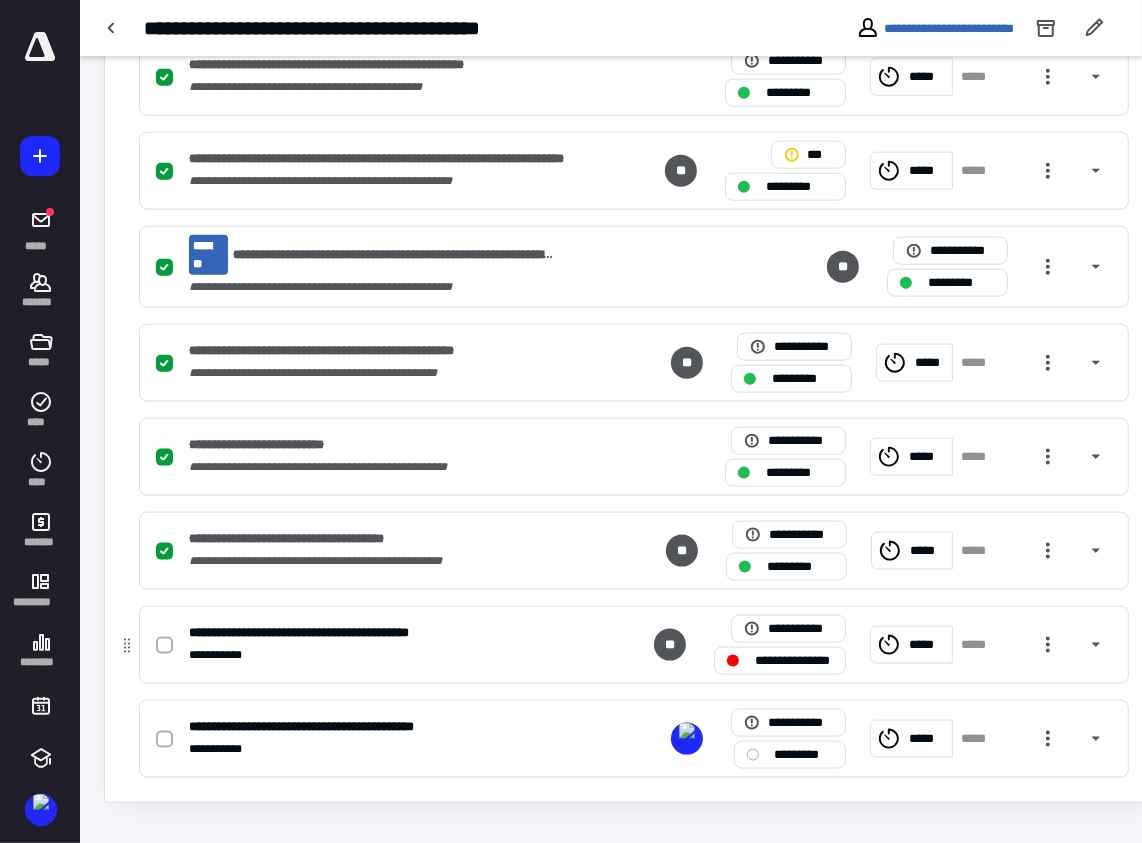 click at bounding box center [164, 646] 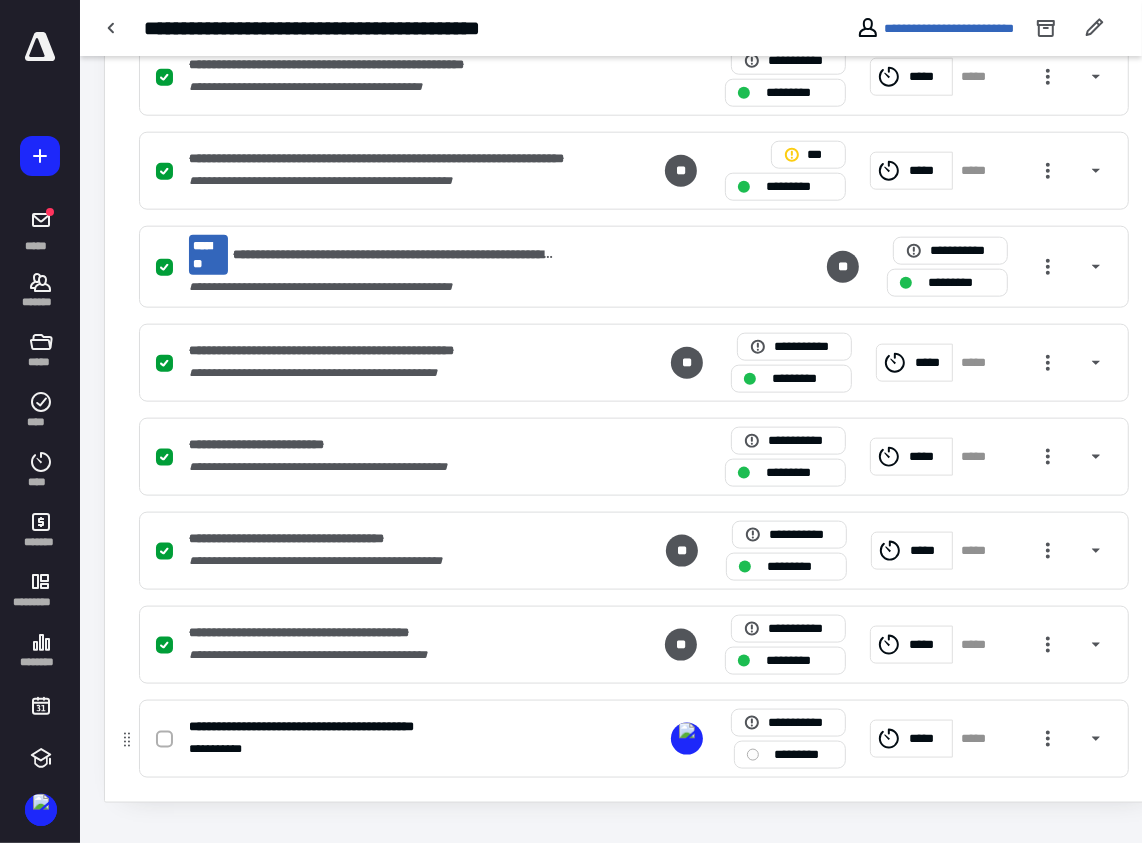 click on "*********" at bounding box center (790, 755) 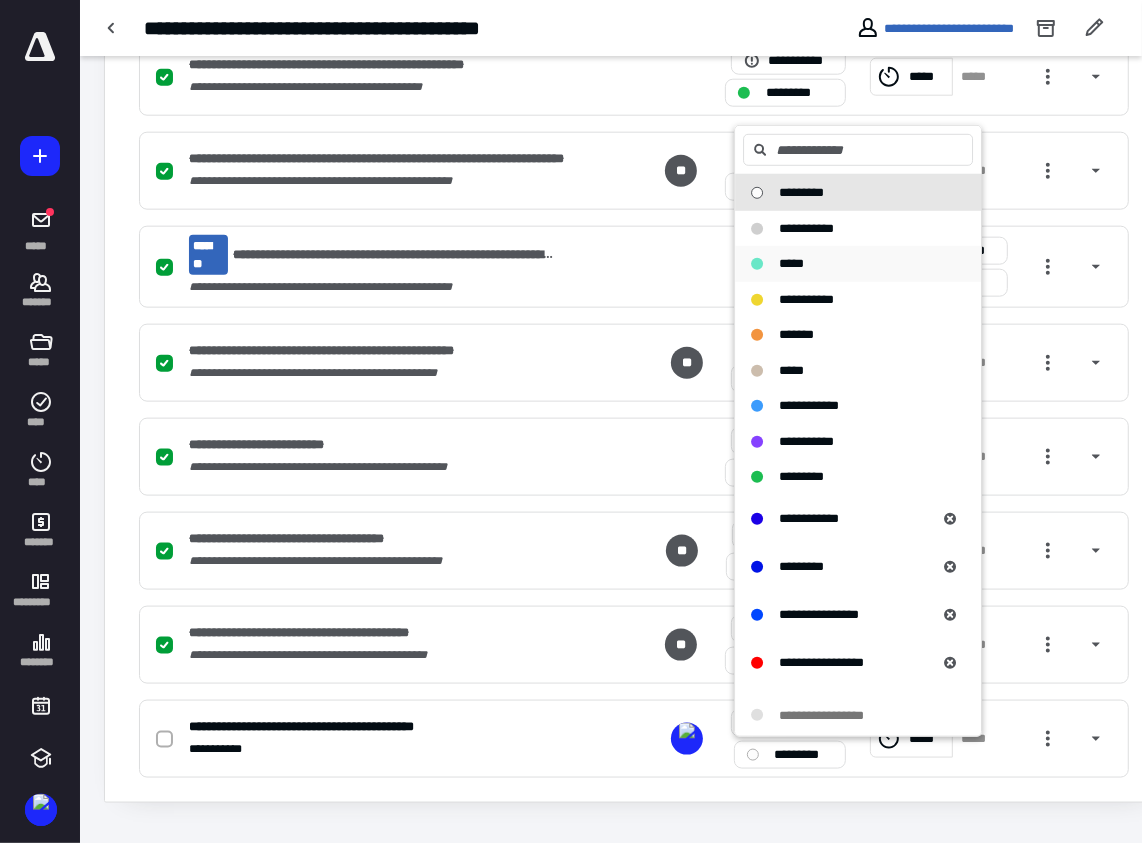 click on "*****" at bounding box center [791, 263] 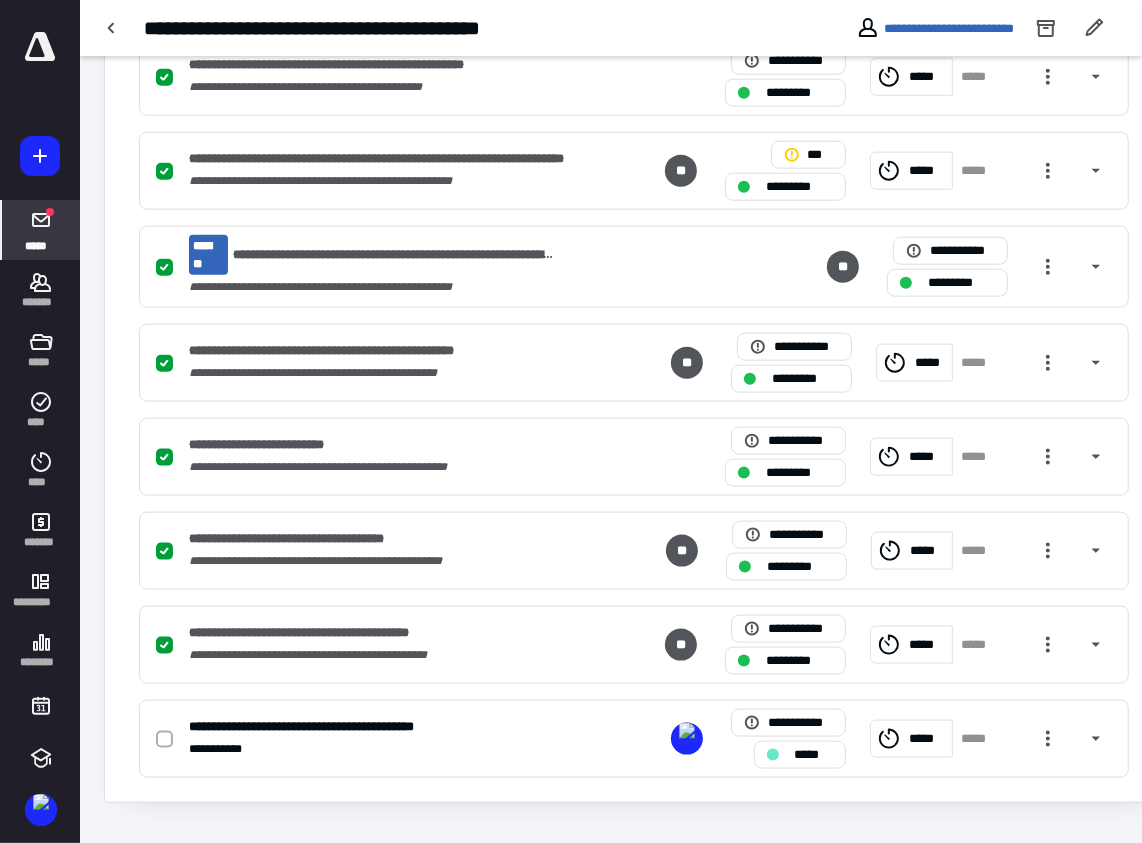 click 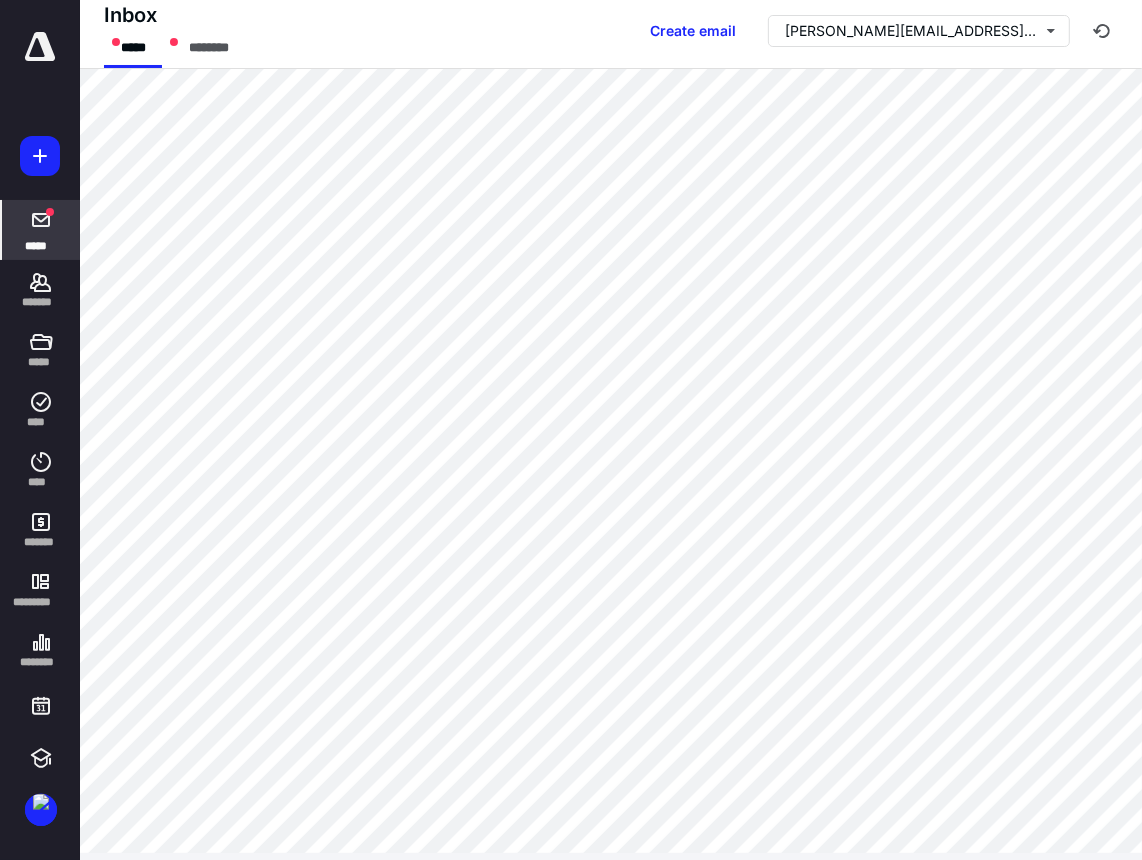 scroll, scrollTop: 0, scrollLeft: 0, axis: both 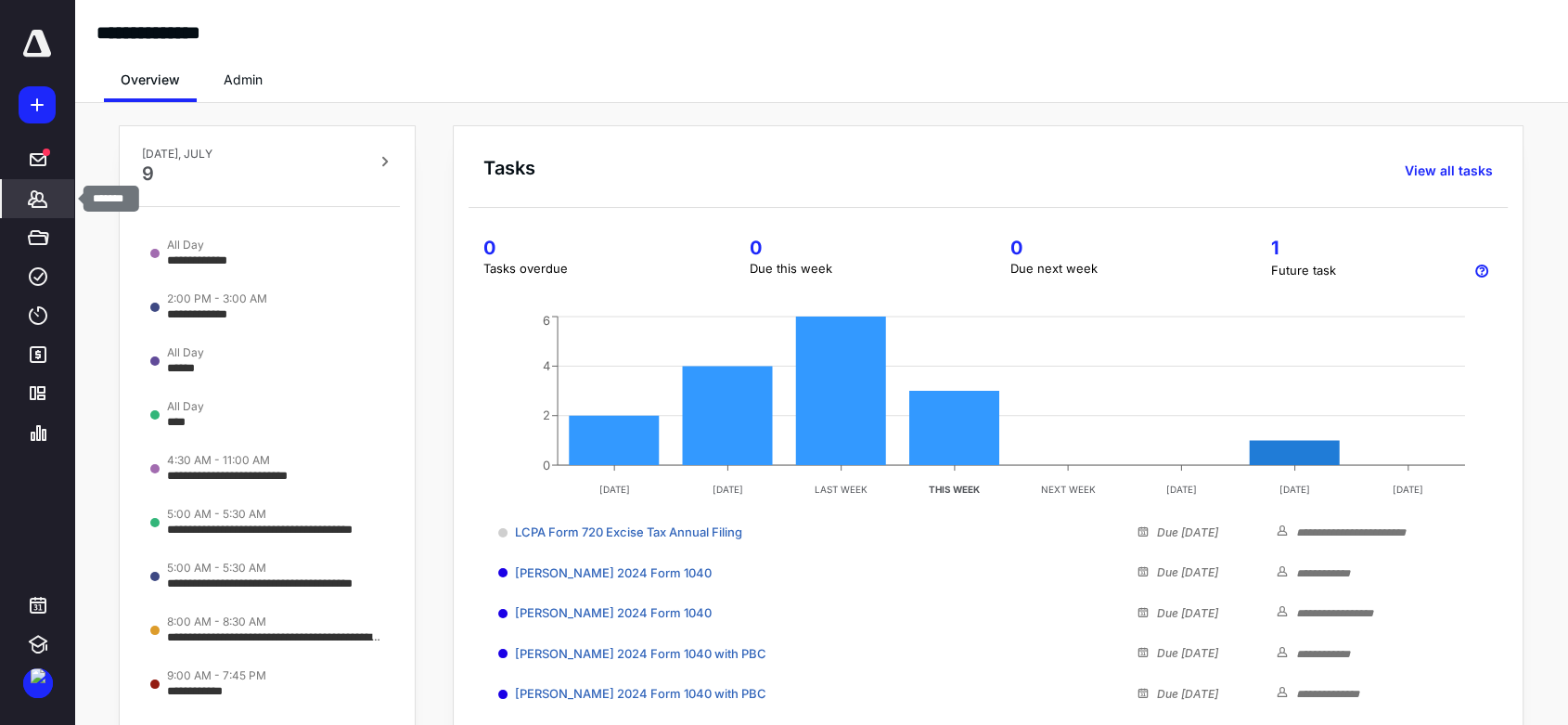 click 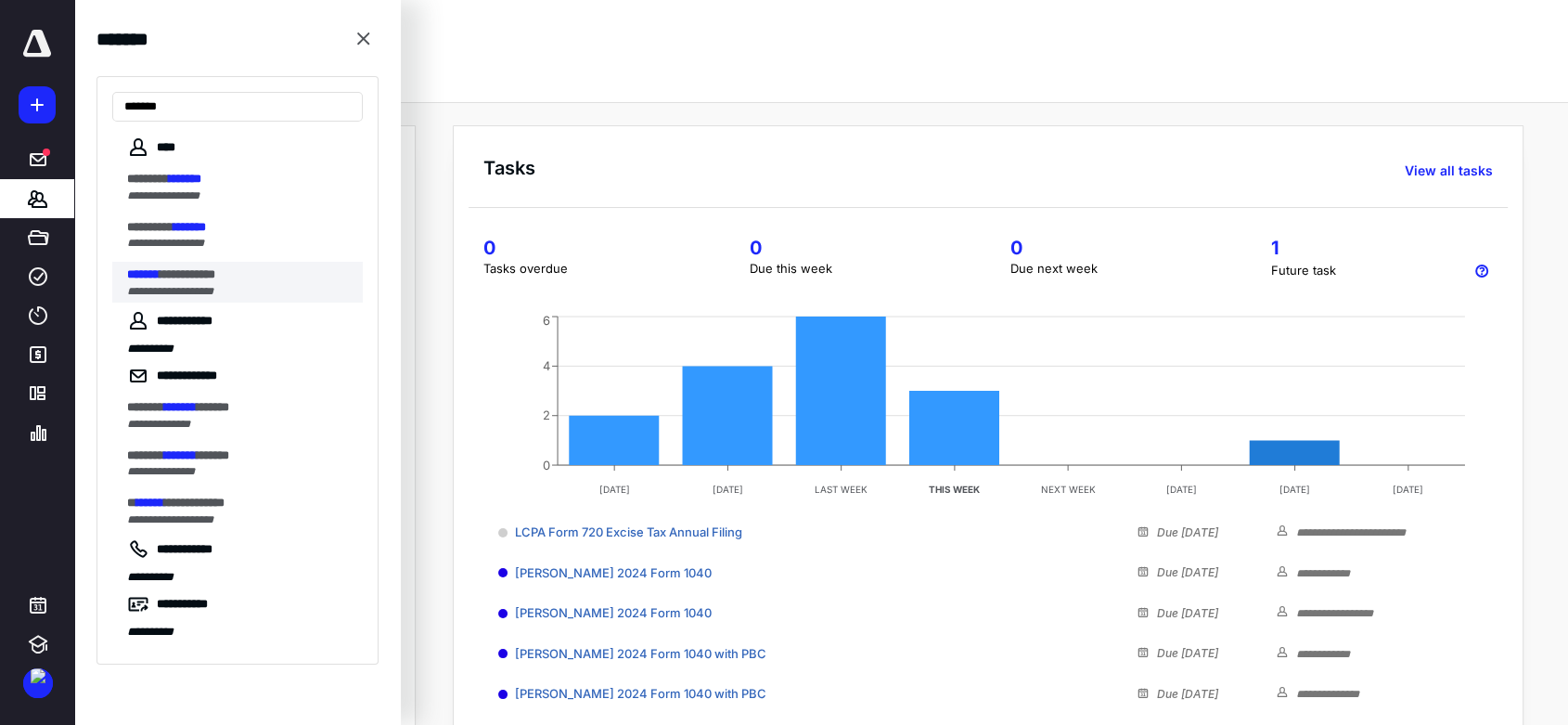 type on "*******" 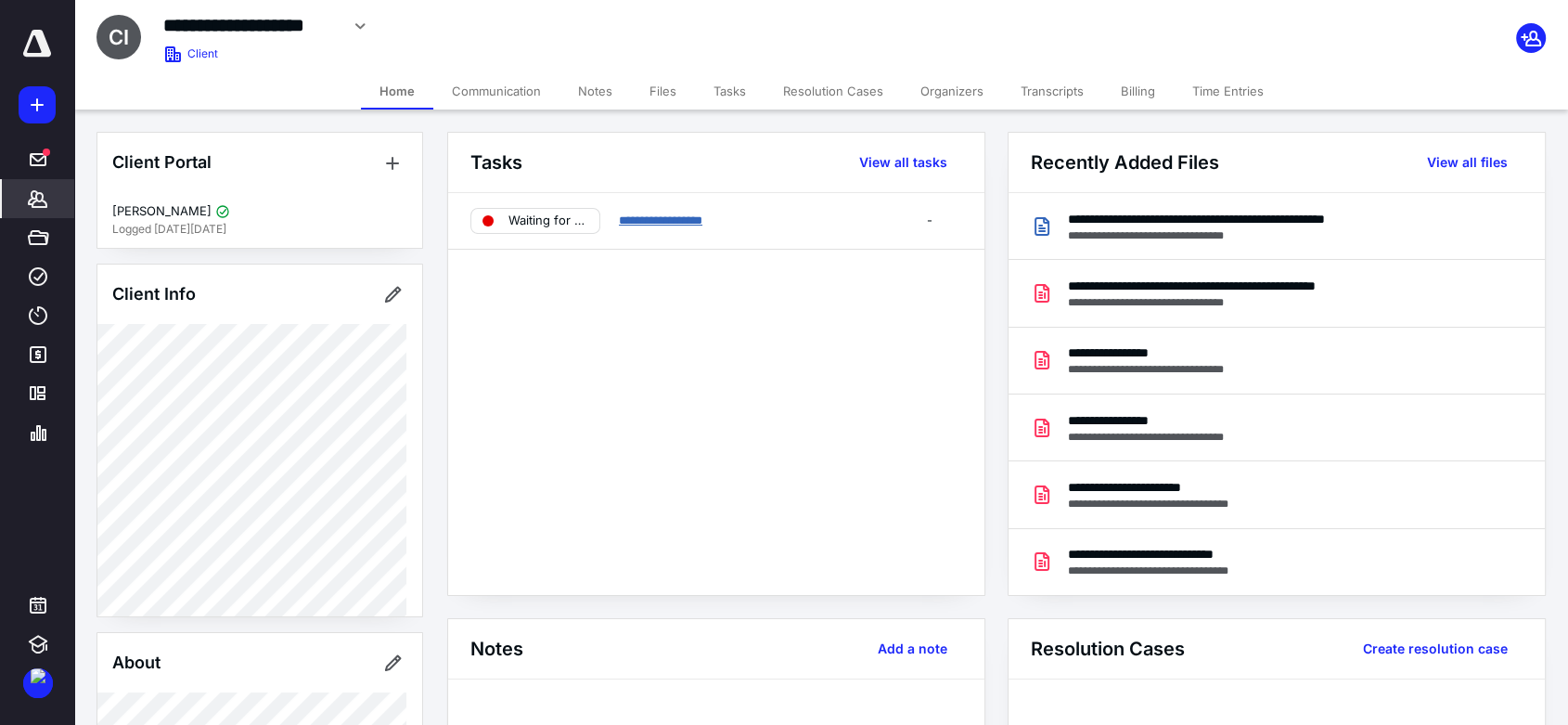 drag, startPoint x: 681, startPoint y: 218, endPoint x: 777, endPoint y: 257, distance: 103.619496 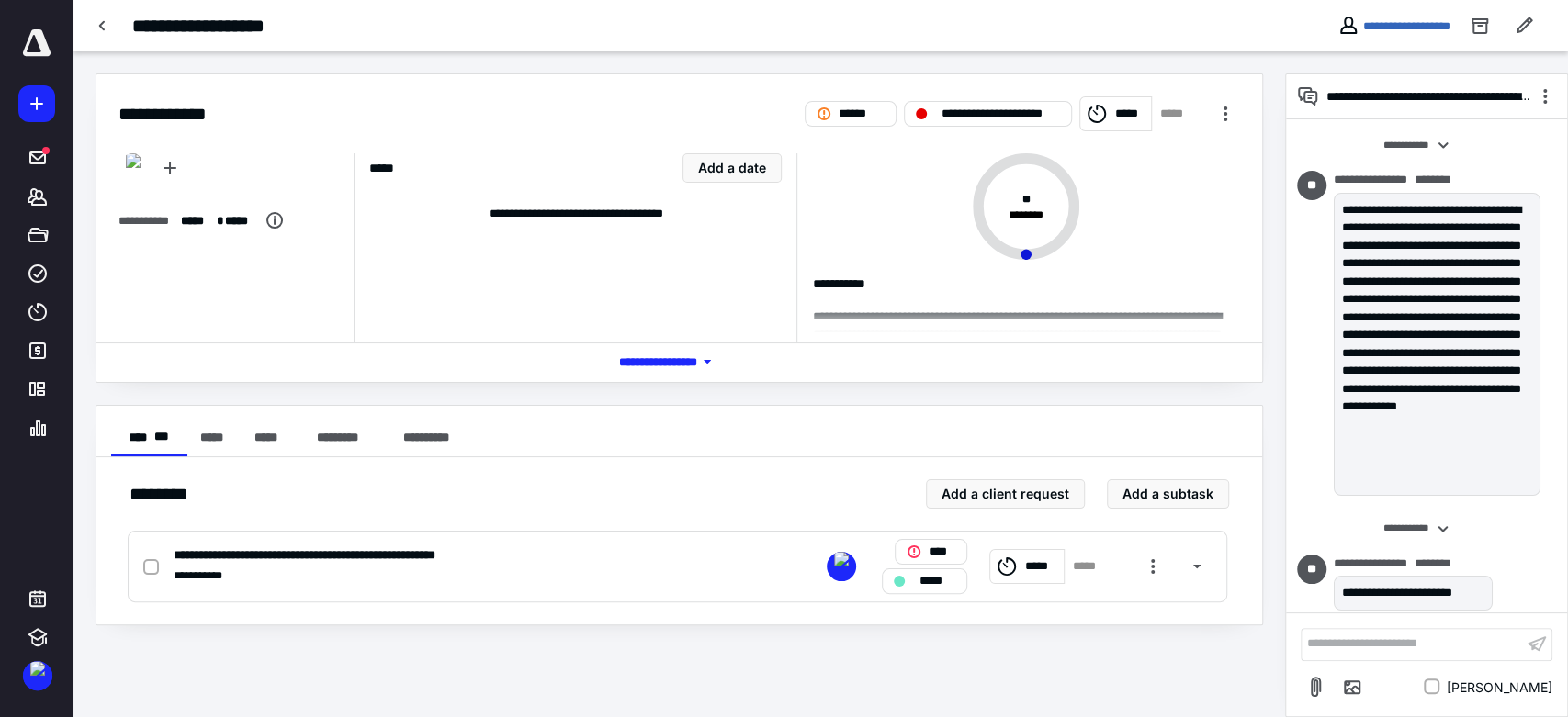 scroll, scrollTop: 1644, scrollLeft: 0, axis: vertical 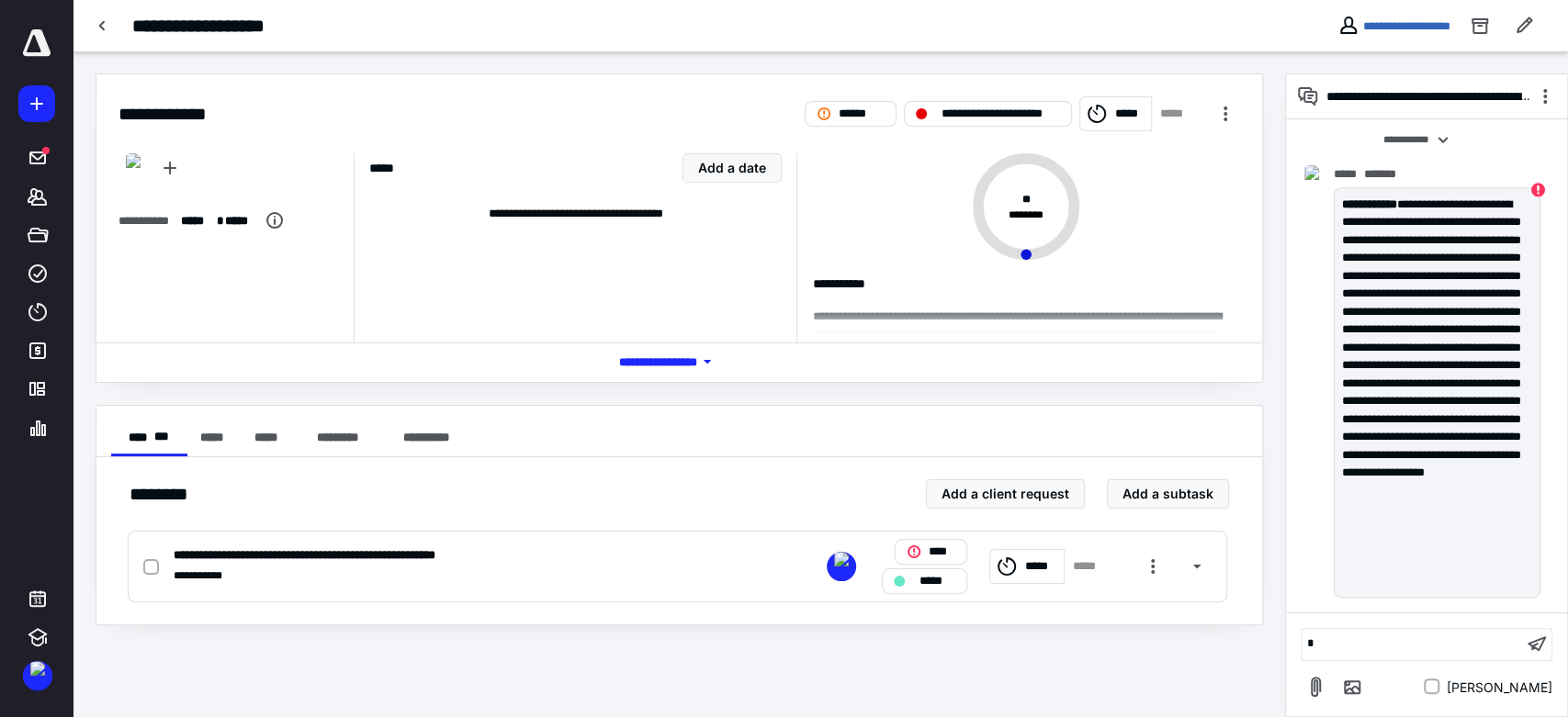 type 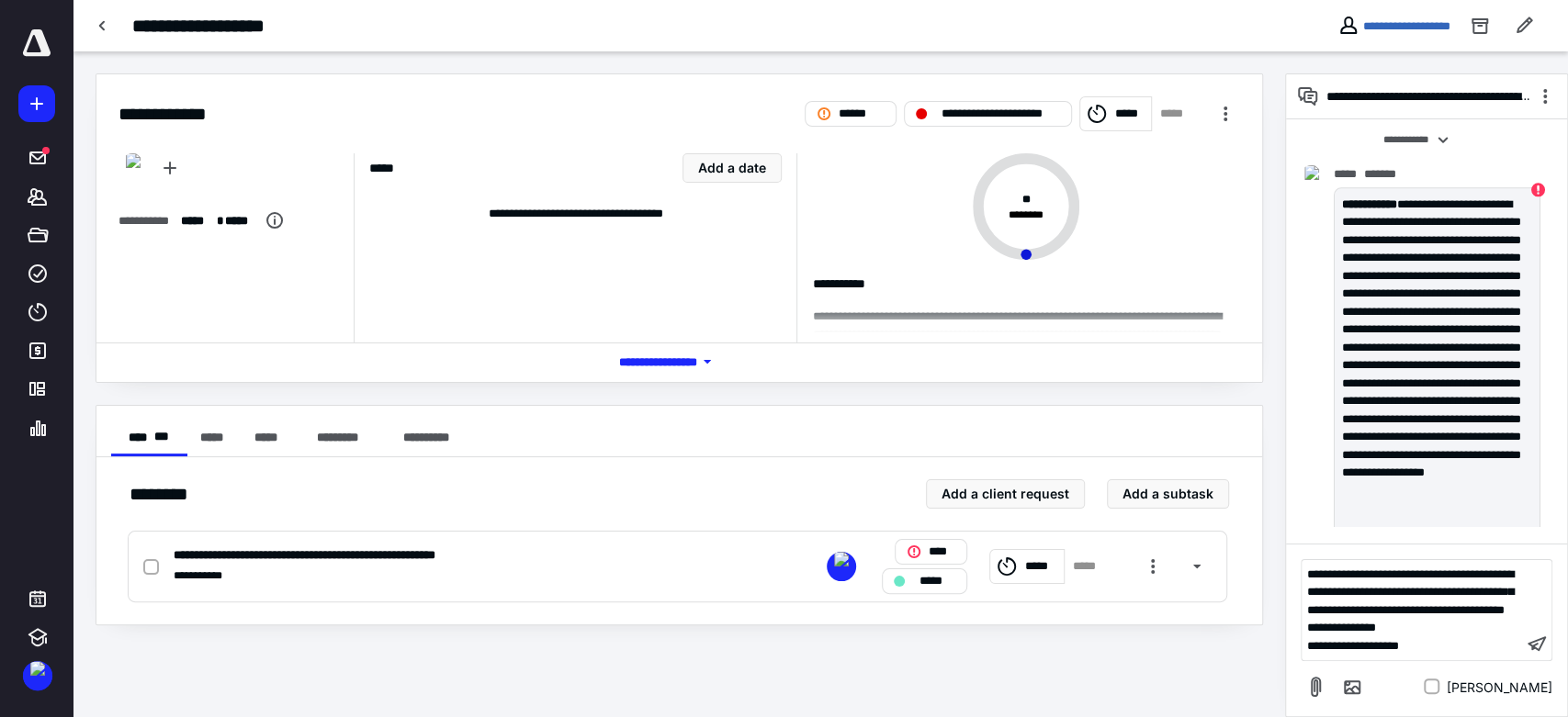 click on "**********" at bounding box center [1410, 592] 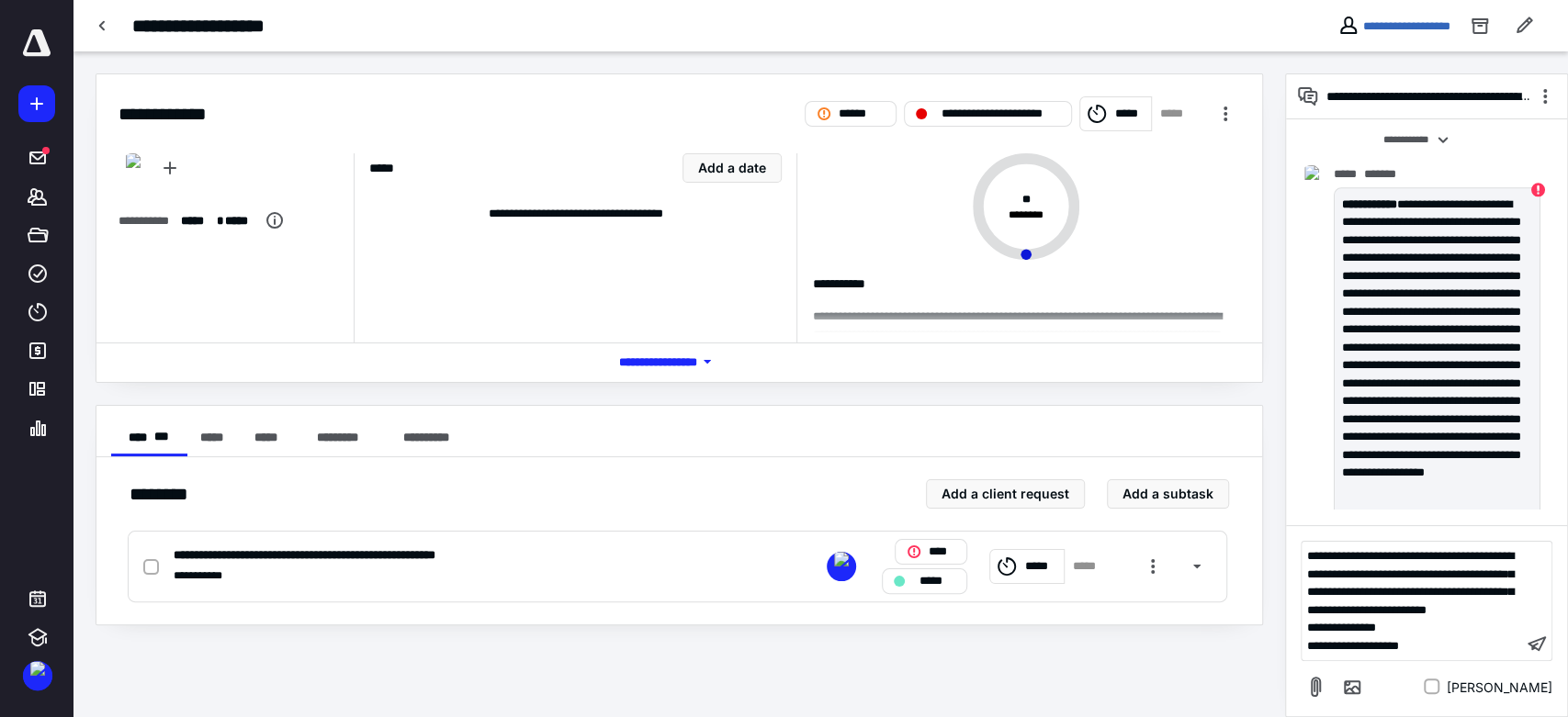 click on "**********" at bounding box center [1412, 646] 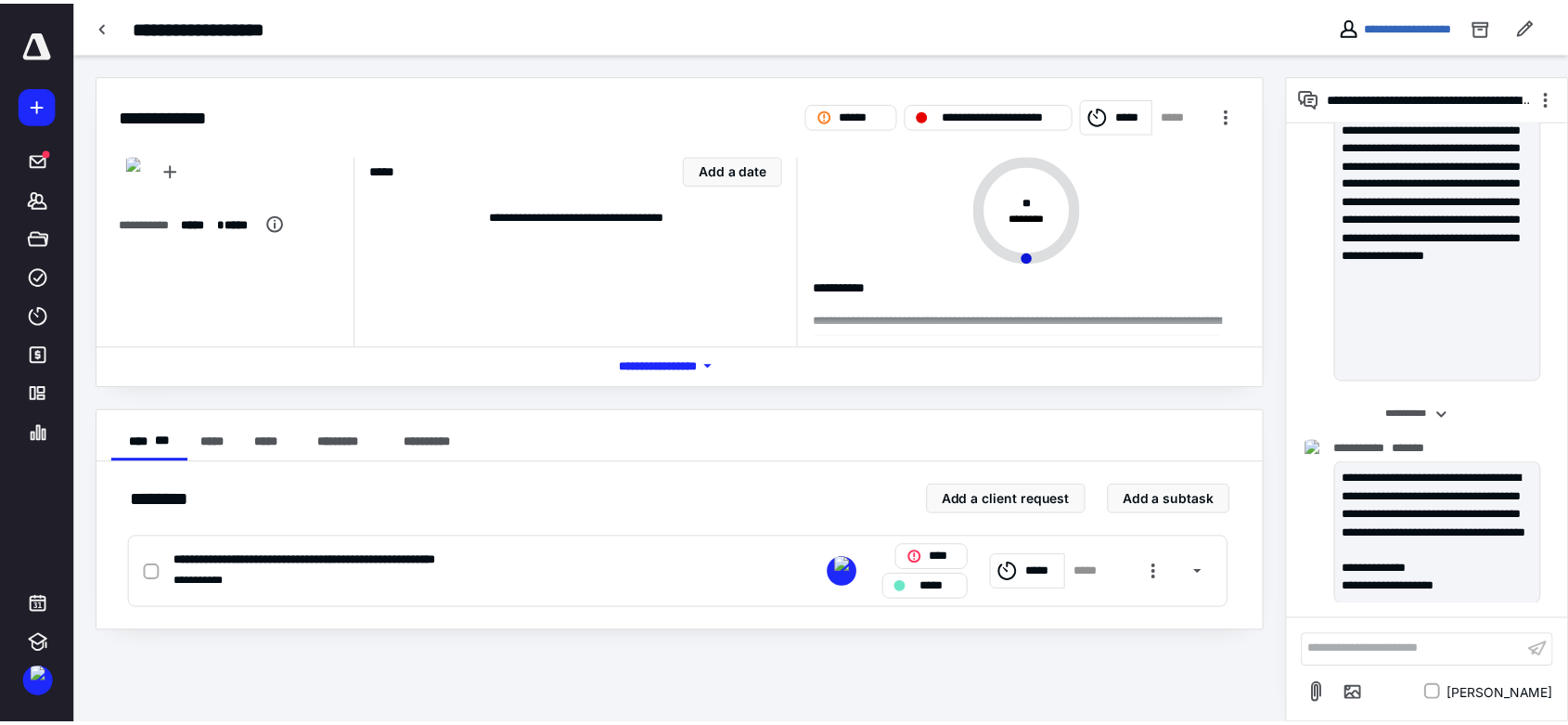 scroll, scrollTop: 1983, scrollLeft: 0, axis: vertical 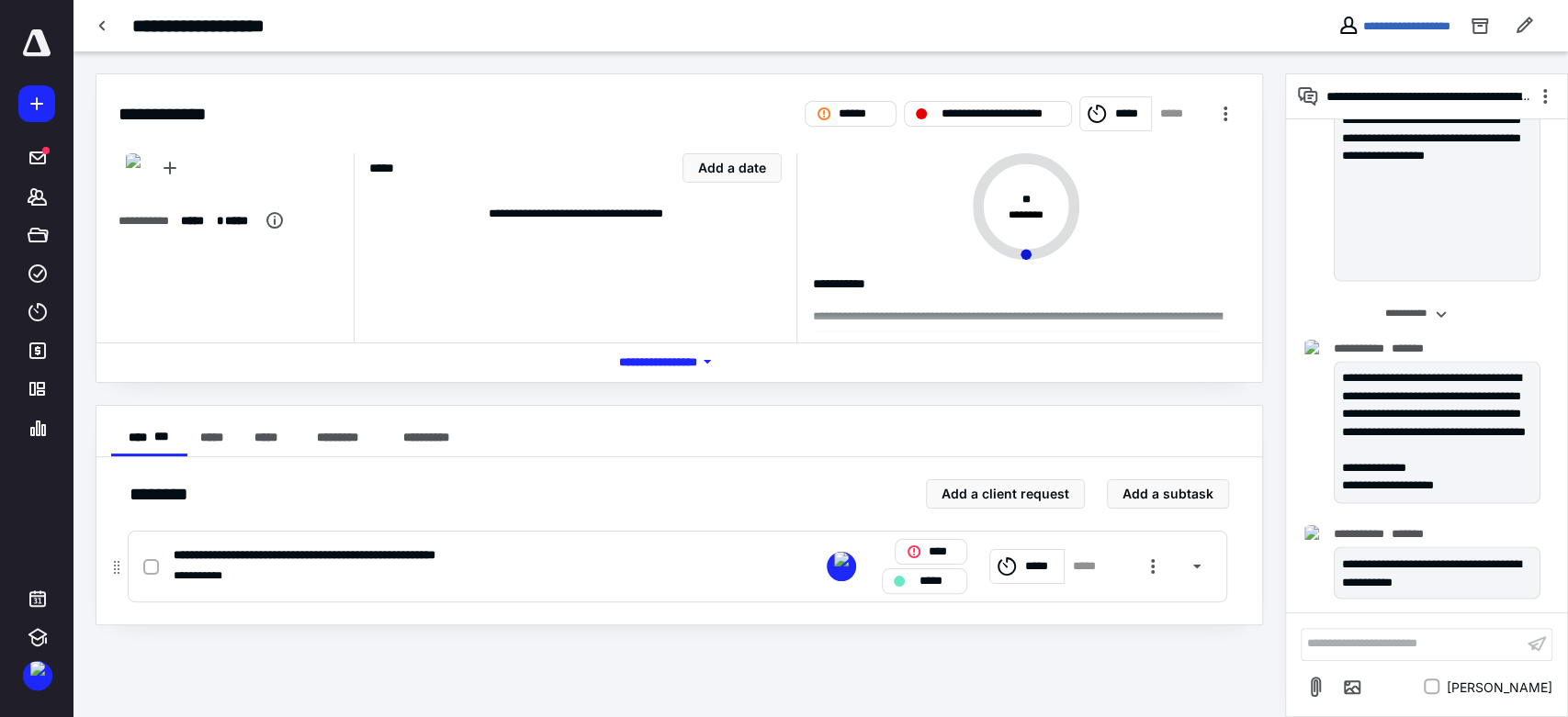 click on "**********" at bounding box center (346, 555) 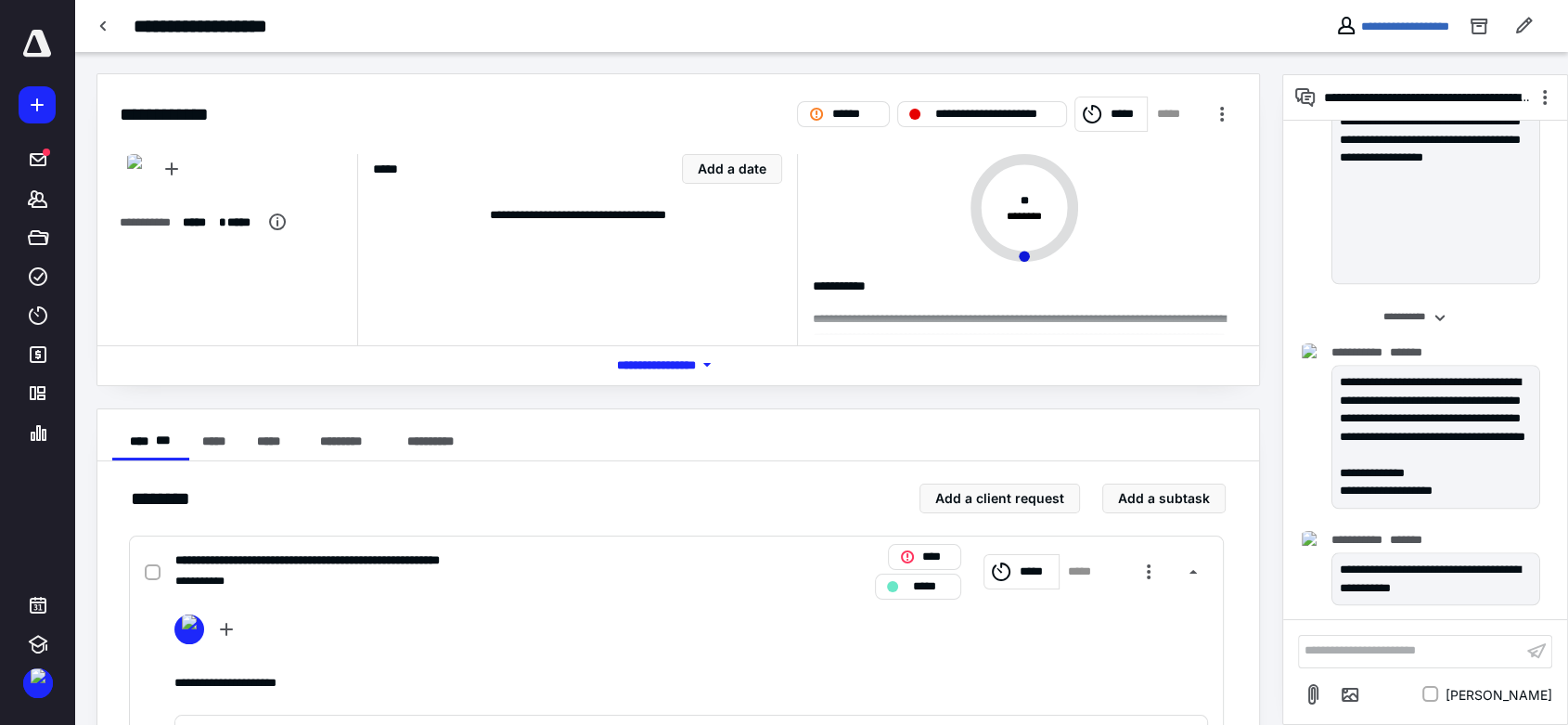 scroll, scrollTop: 0, scrollLeft: 0, axis: both 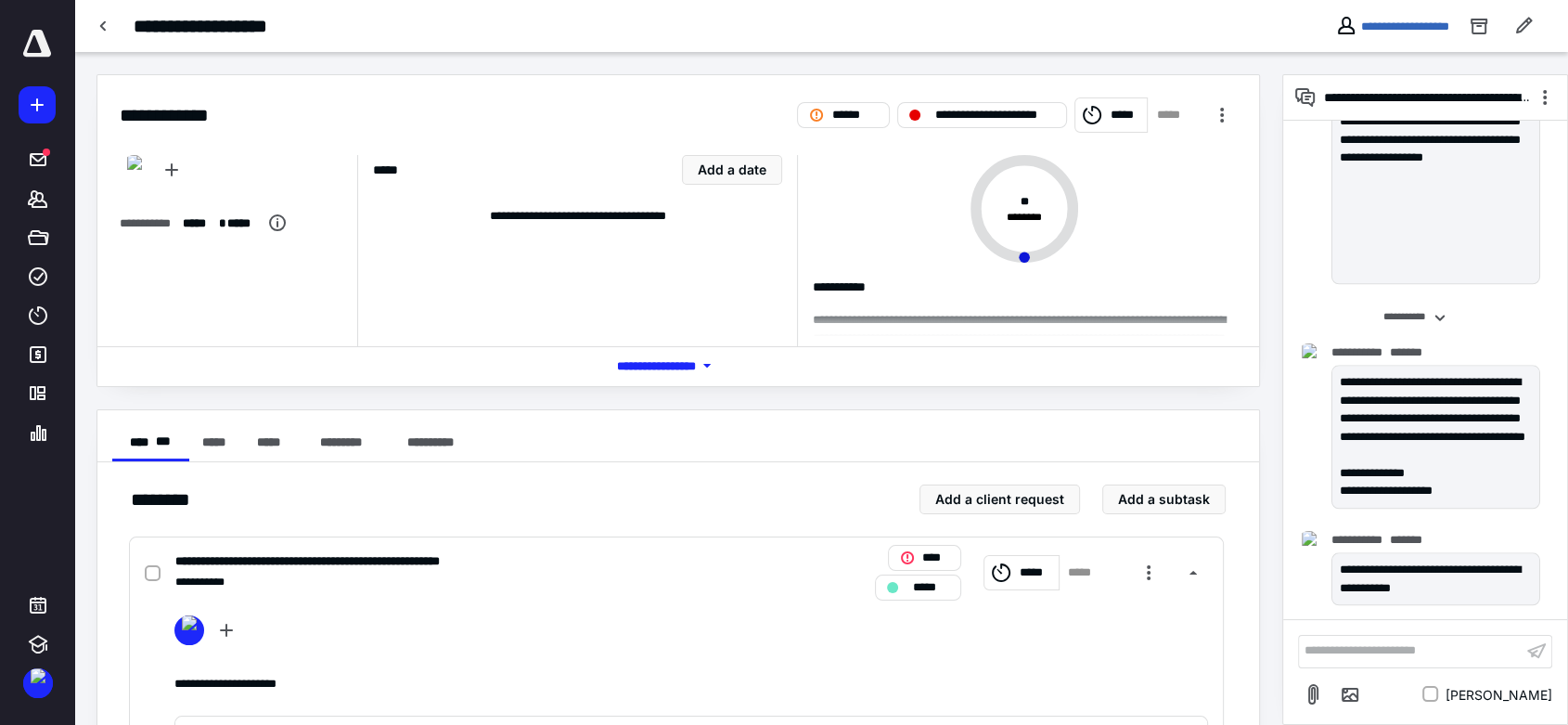 click on "*** **** *******" at bounding box center (678, 365) 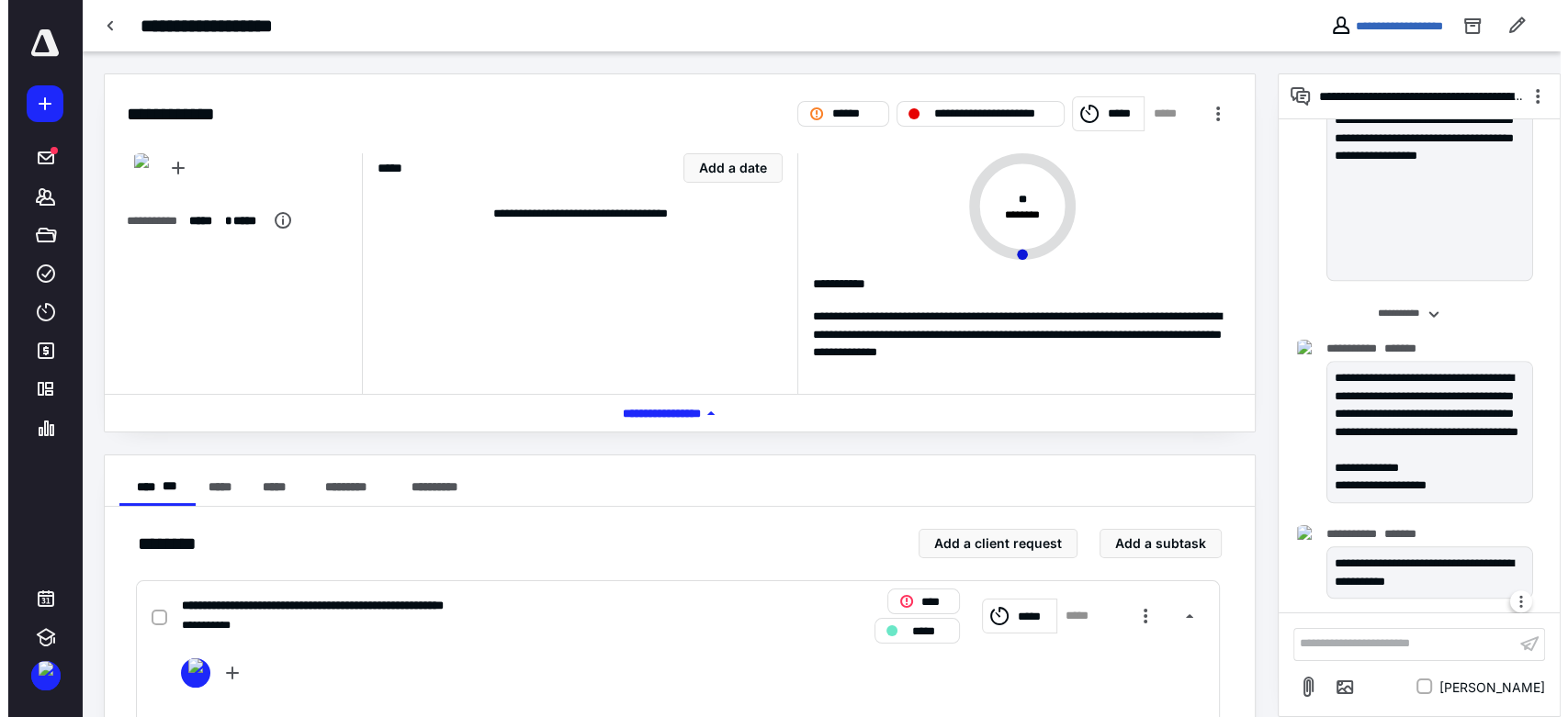 scroll, scrollTop: 1962, scrollLeft: 0, axis: vertical 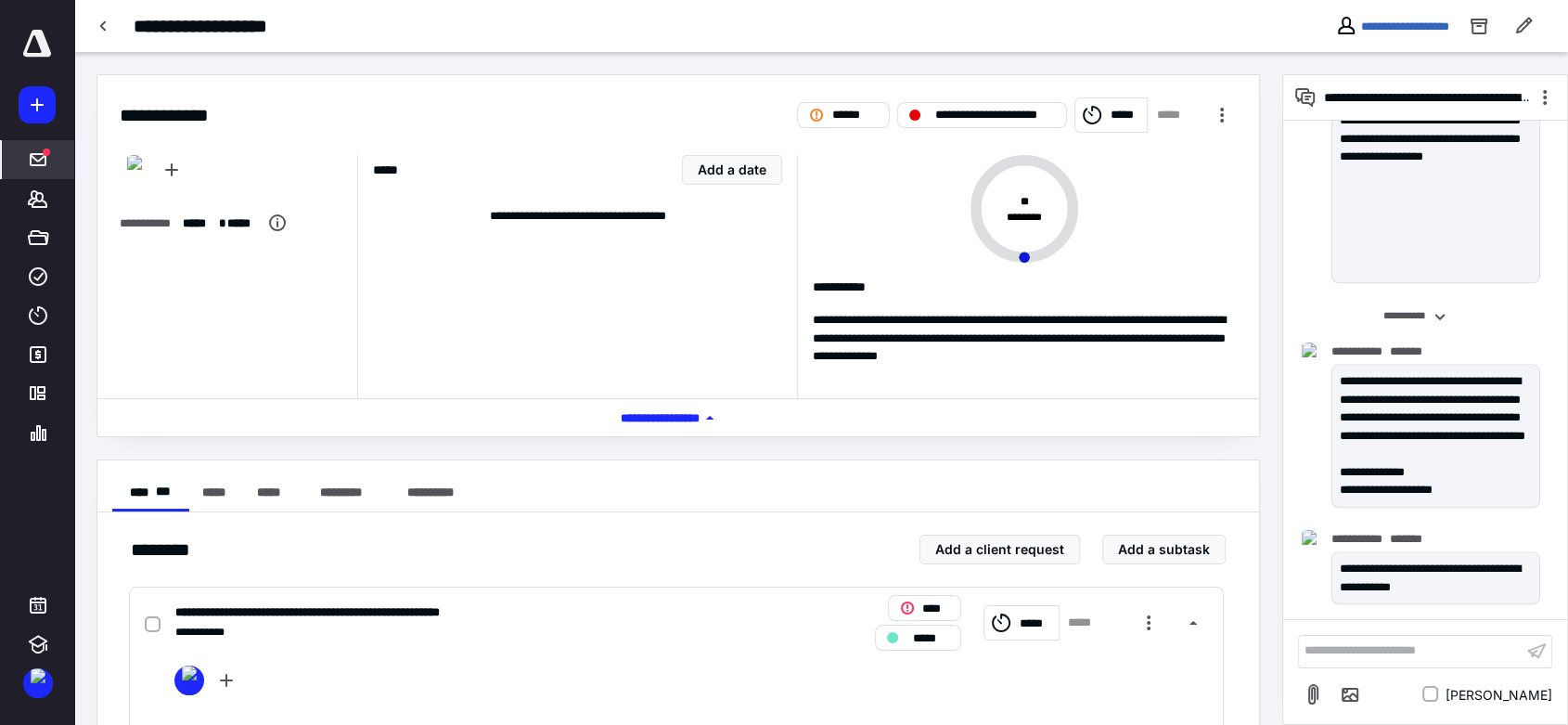 click at bounding box center [46, 152] 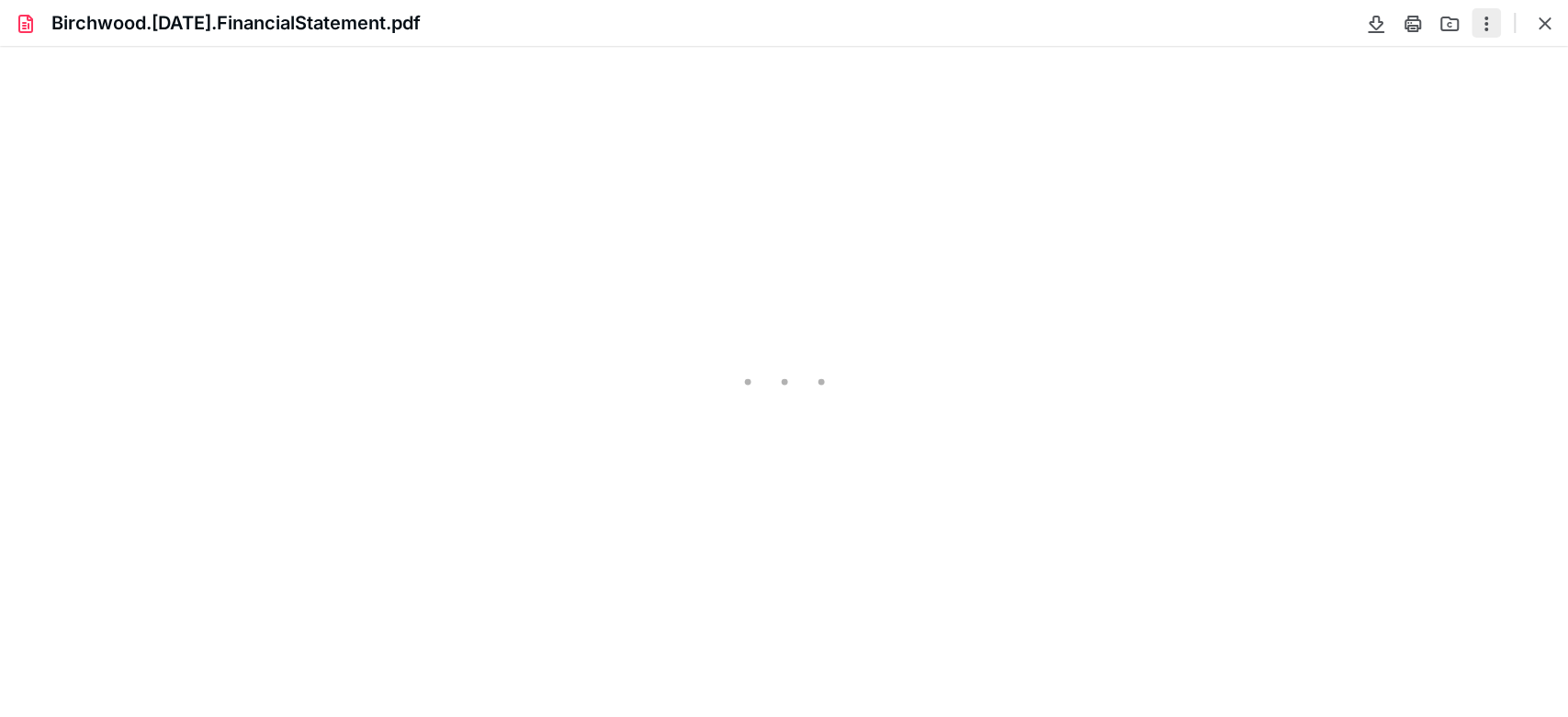 click at bounding box center (1486, 23) 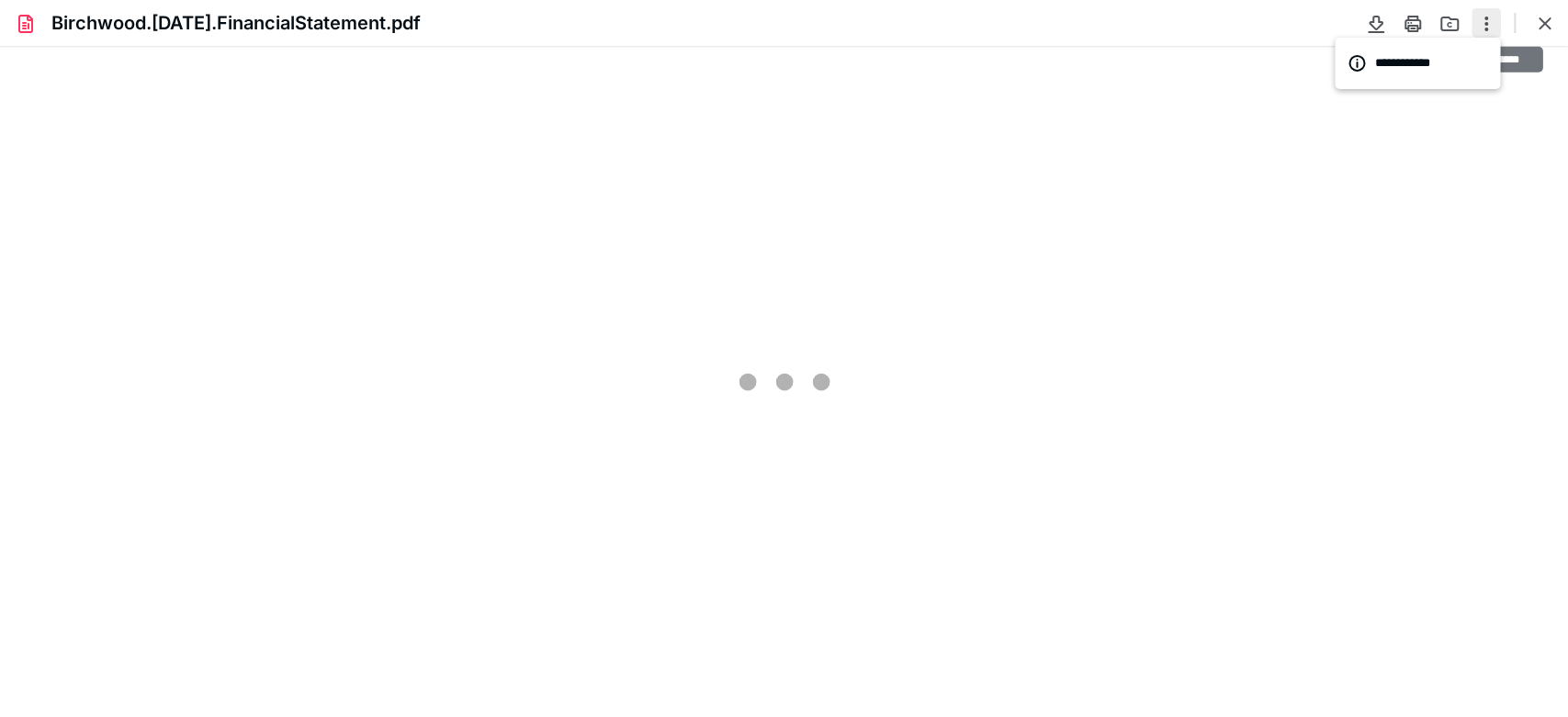 scroll, scrollTop: 0, scrollLeft: 0, axis: both 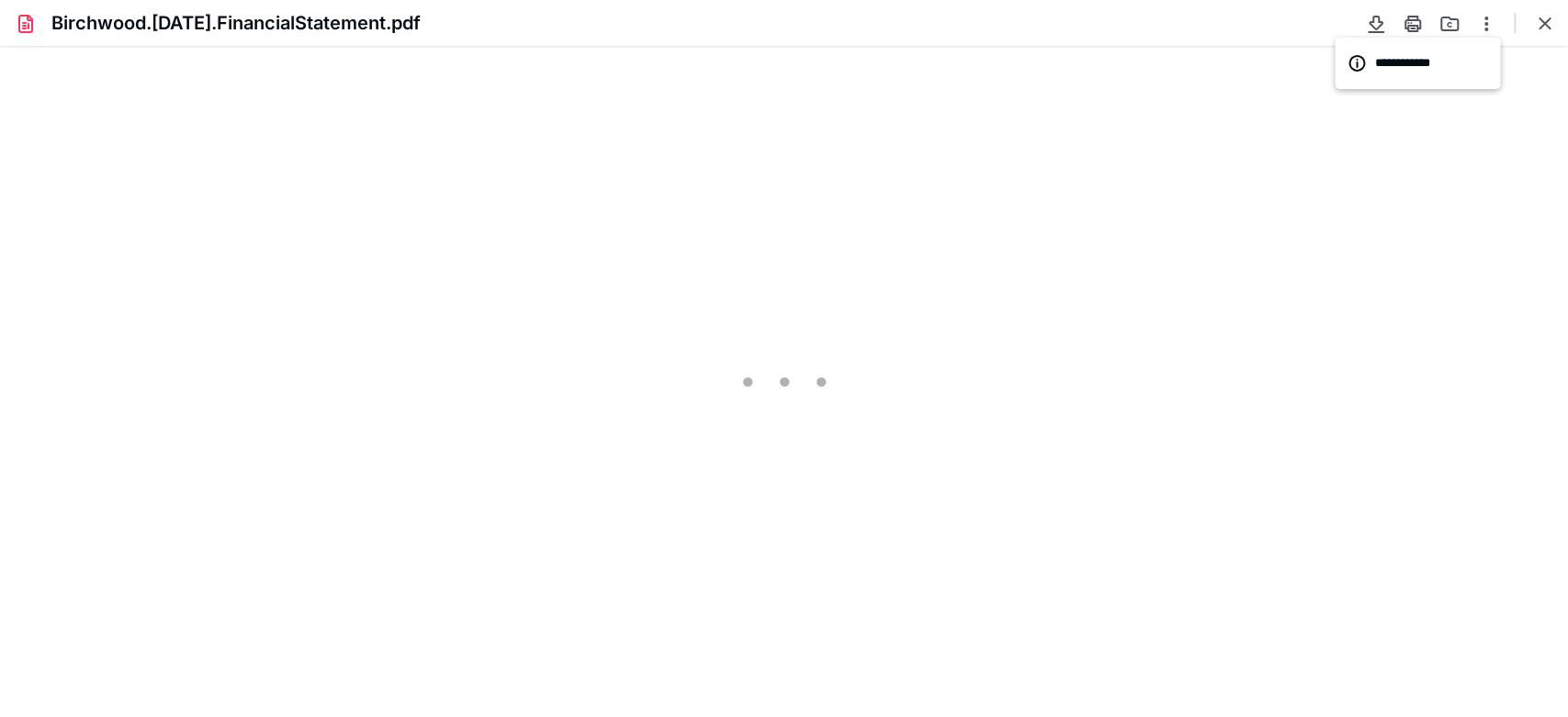 type on "87" 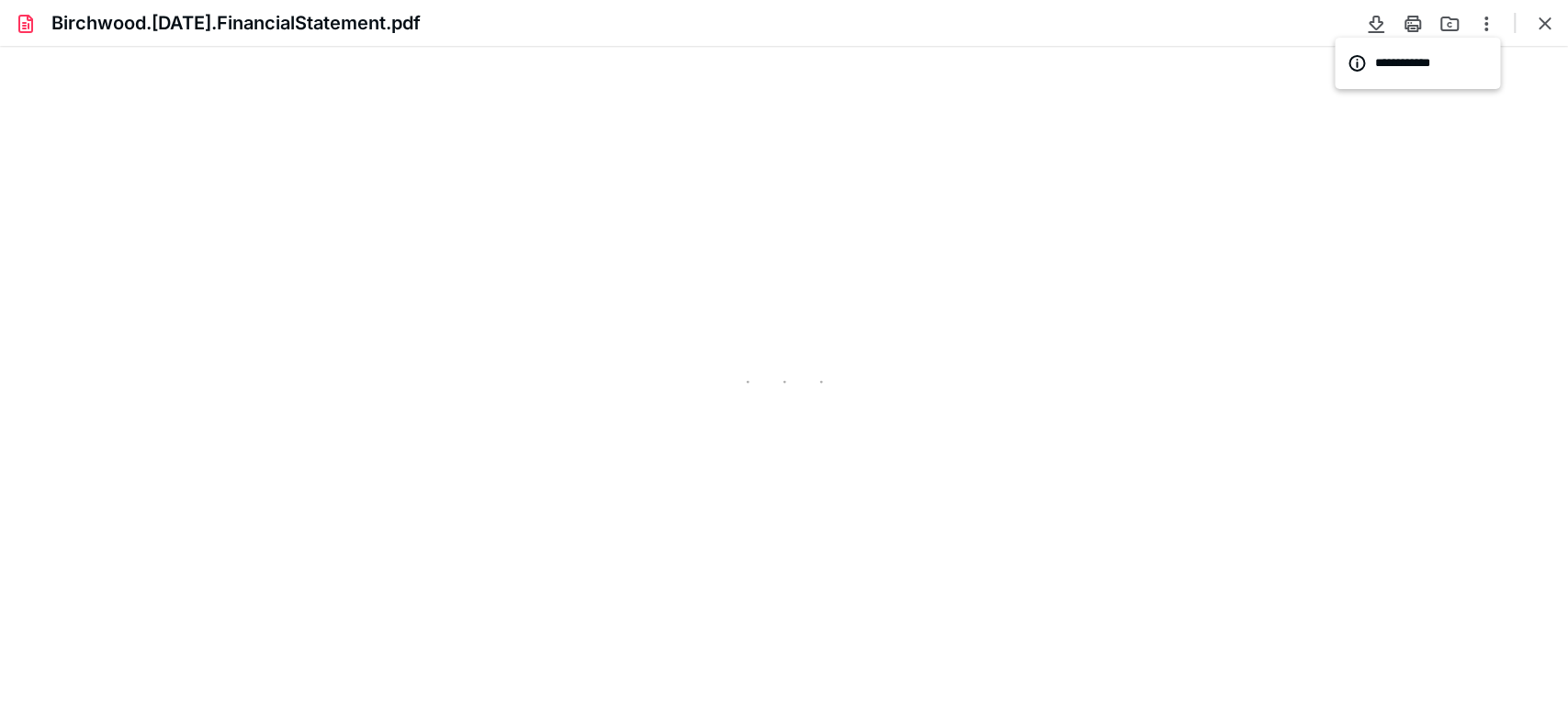 scroll, scrollTop: 36, scrollLeft: 0, axis: vertical 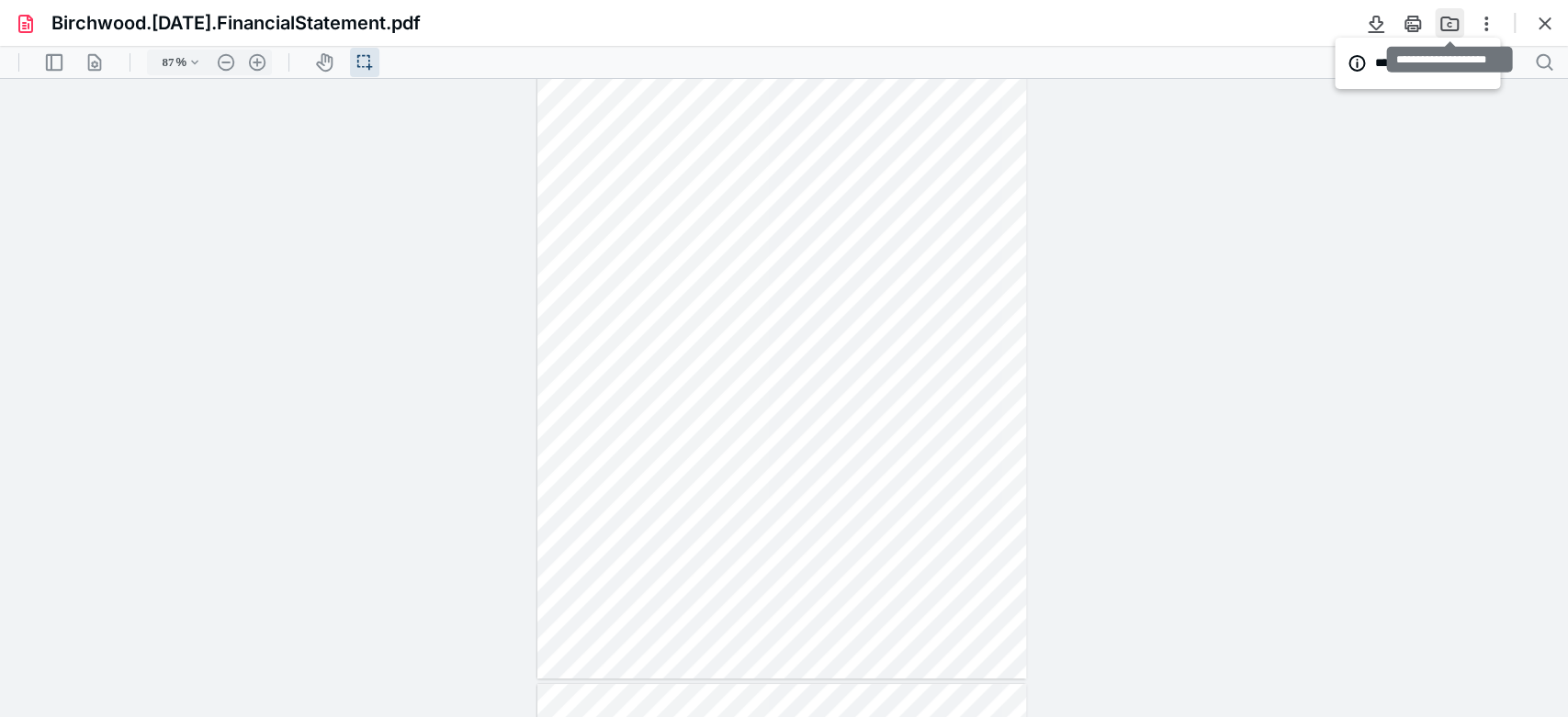 click at bounding box center [1450, 23] 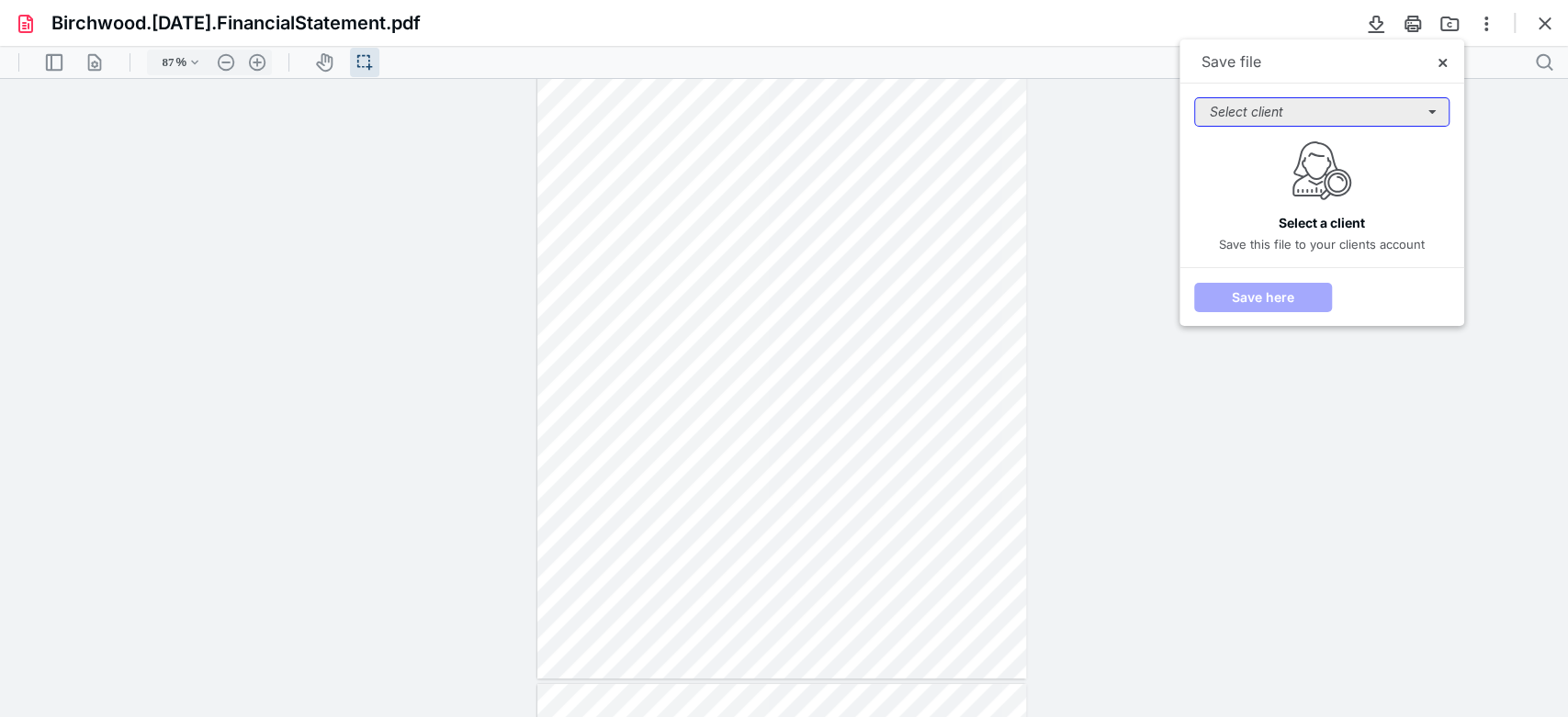 click on "Select client" at bounding box center [1322, 112] 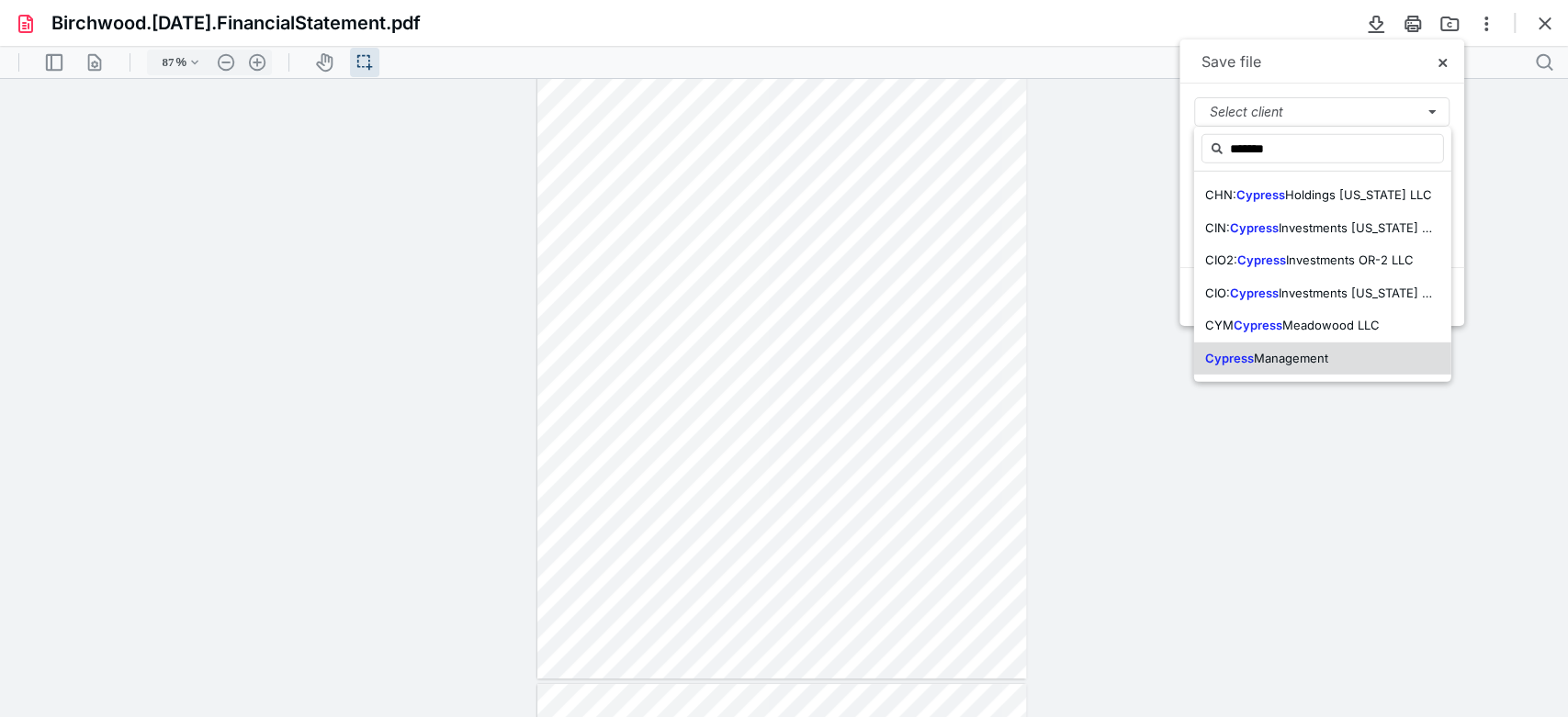 click on "Cypress  Management" at bounding box center [1323, 358] 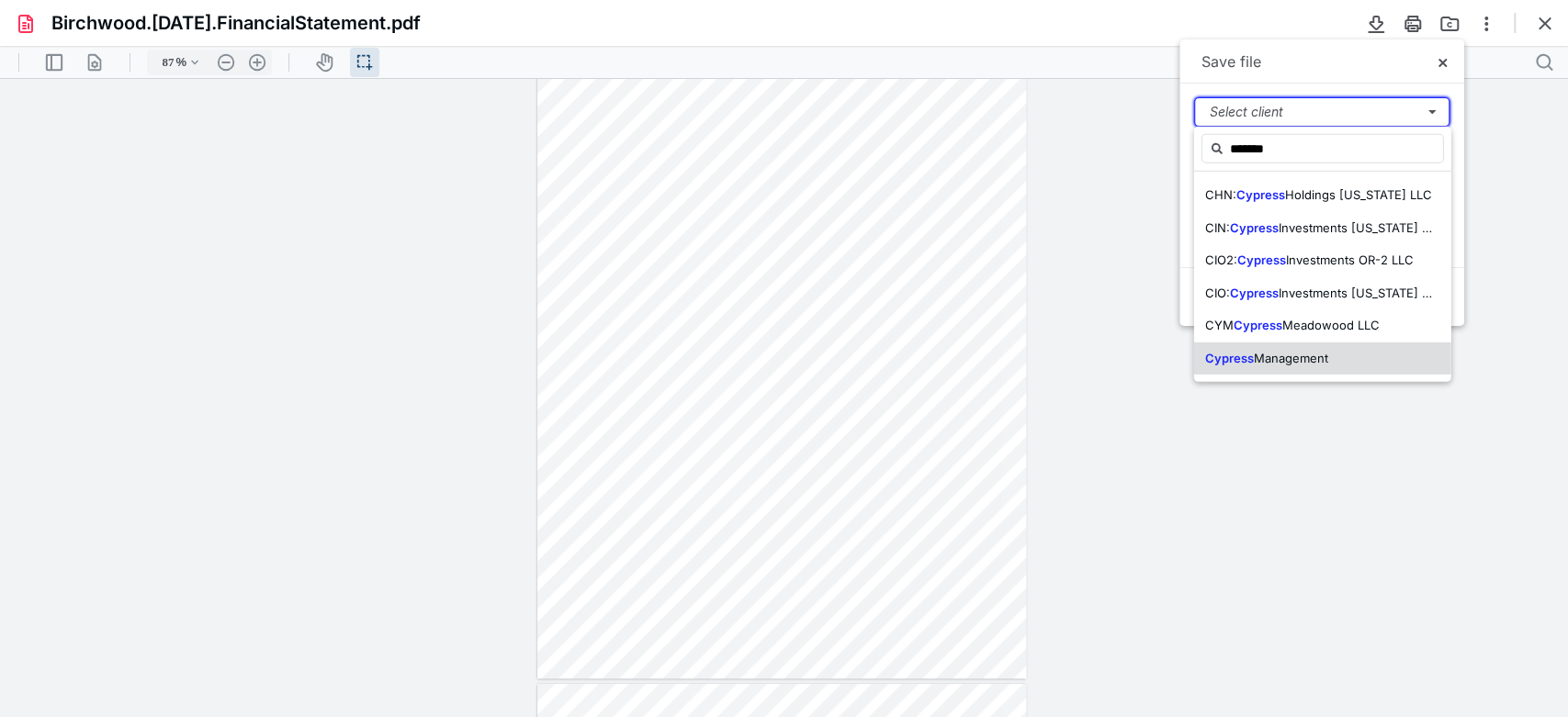 type 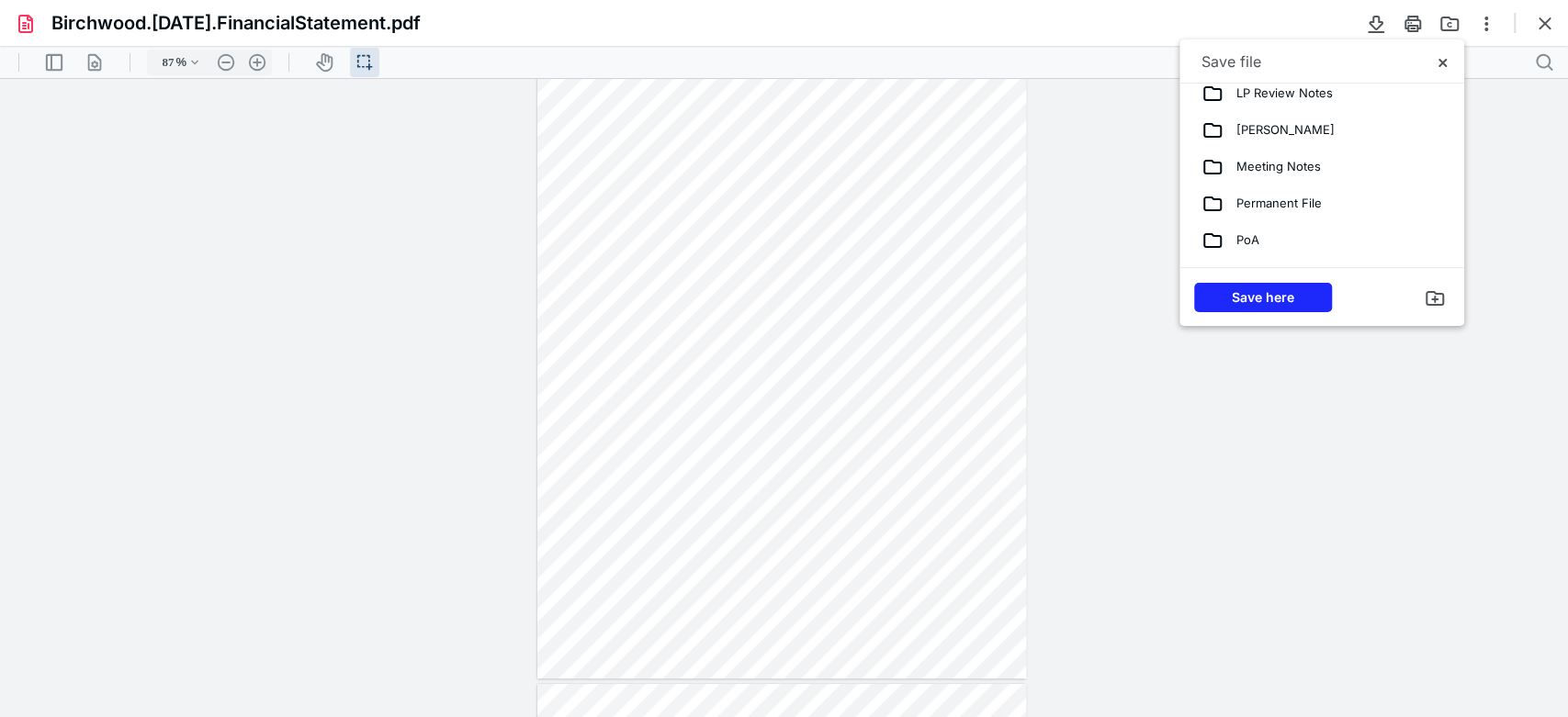 scroll, scrollTop: 408, scrollLeft: 0, axis: vertical 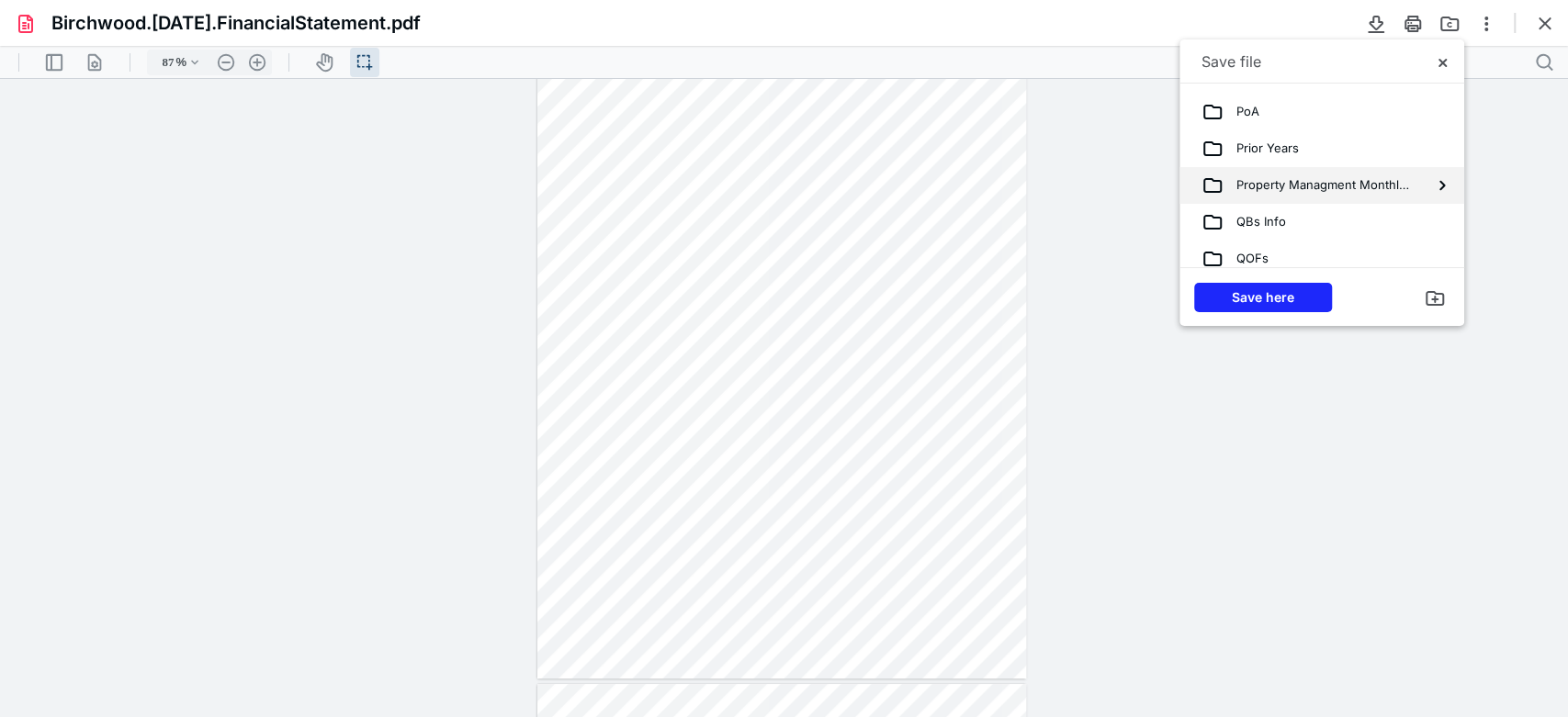 click on "Property Managment Monthly Statements" at bounding box center [1318, 185] 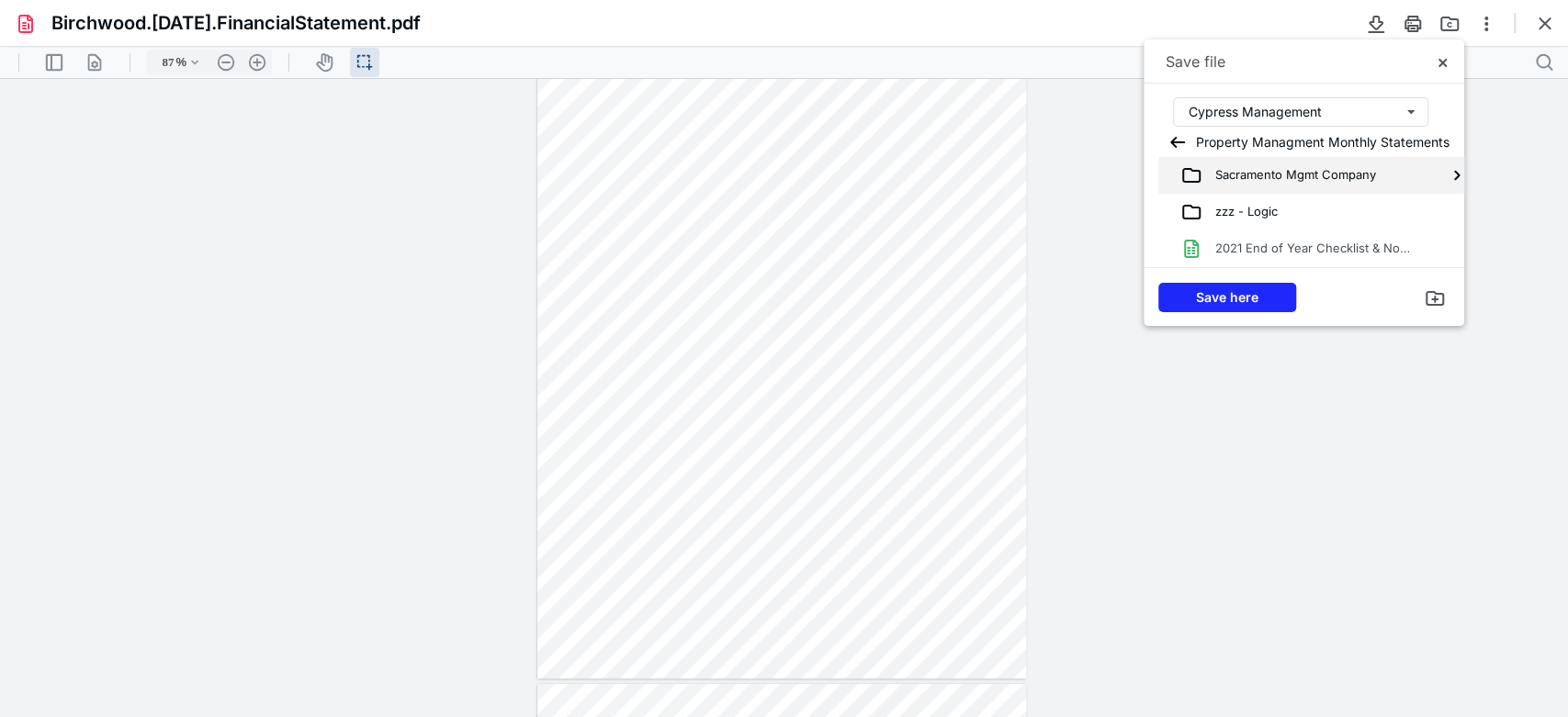 click on "Sacramento Mgmt Company" at bounding box center (1289, 175) 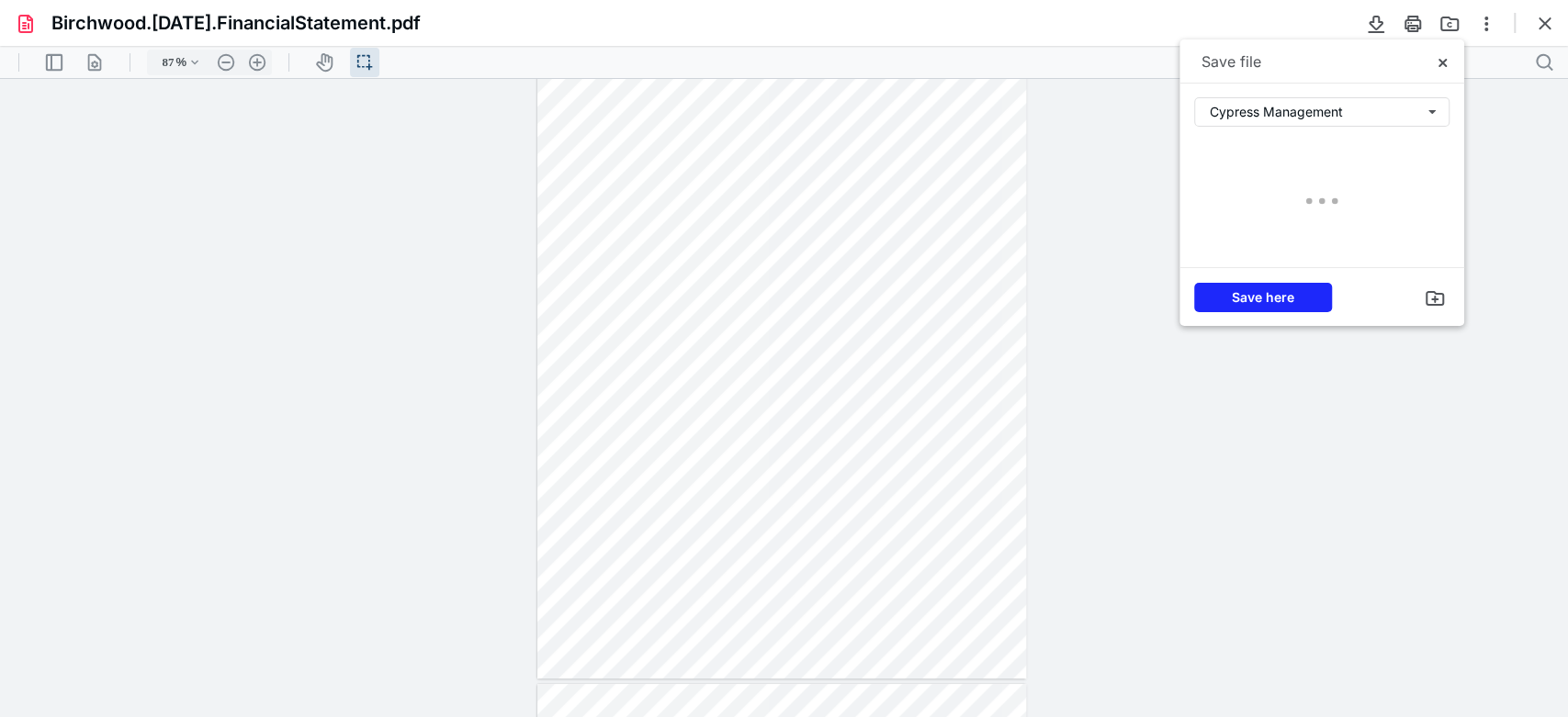 click at bounding box center (1322, 200) 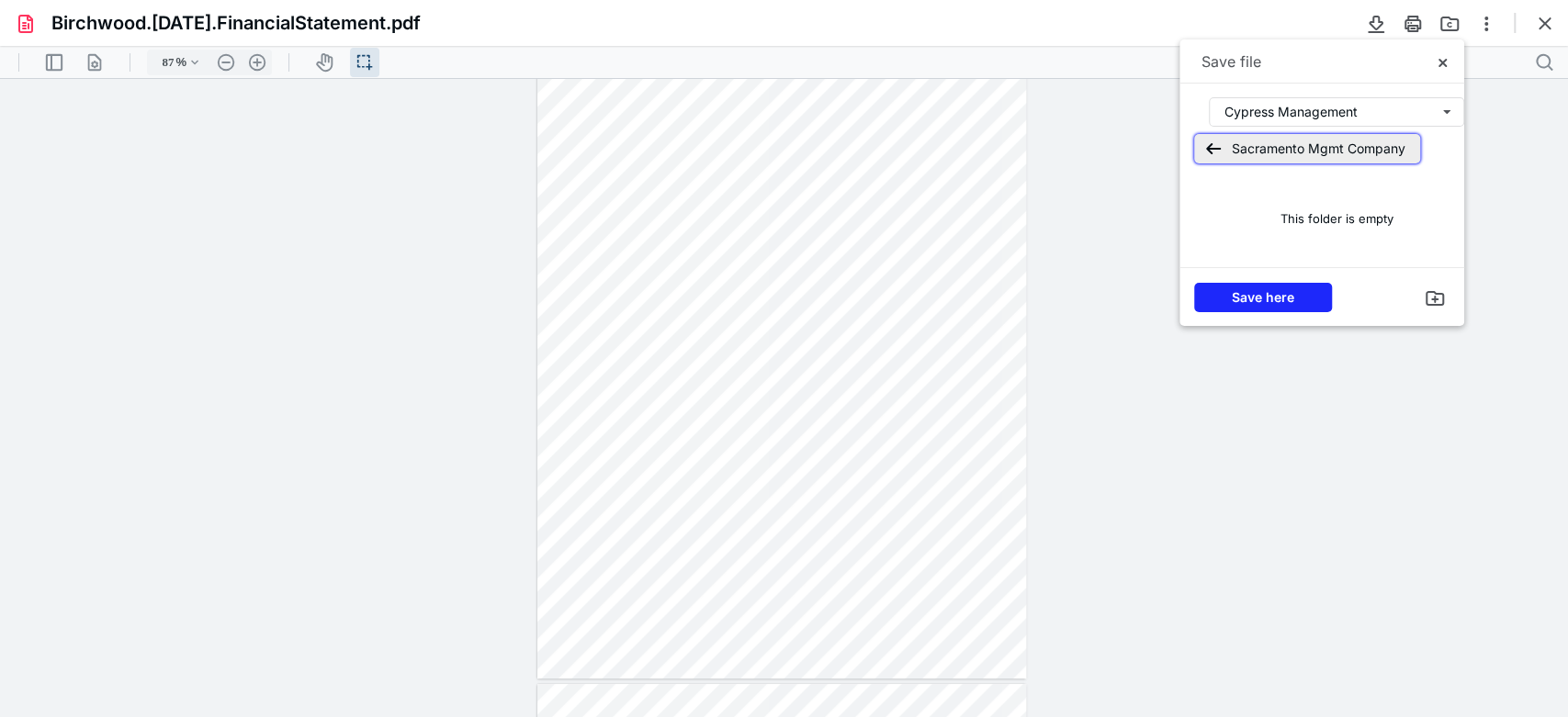 click on "Sacramento Mgmt Company" at bounding box center (1307, 149) 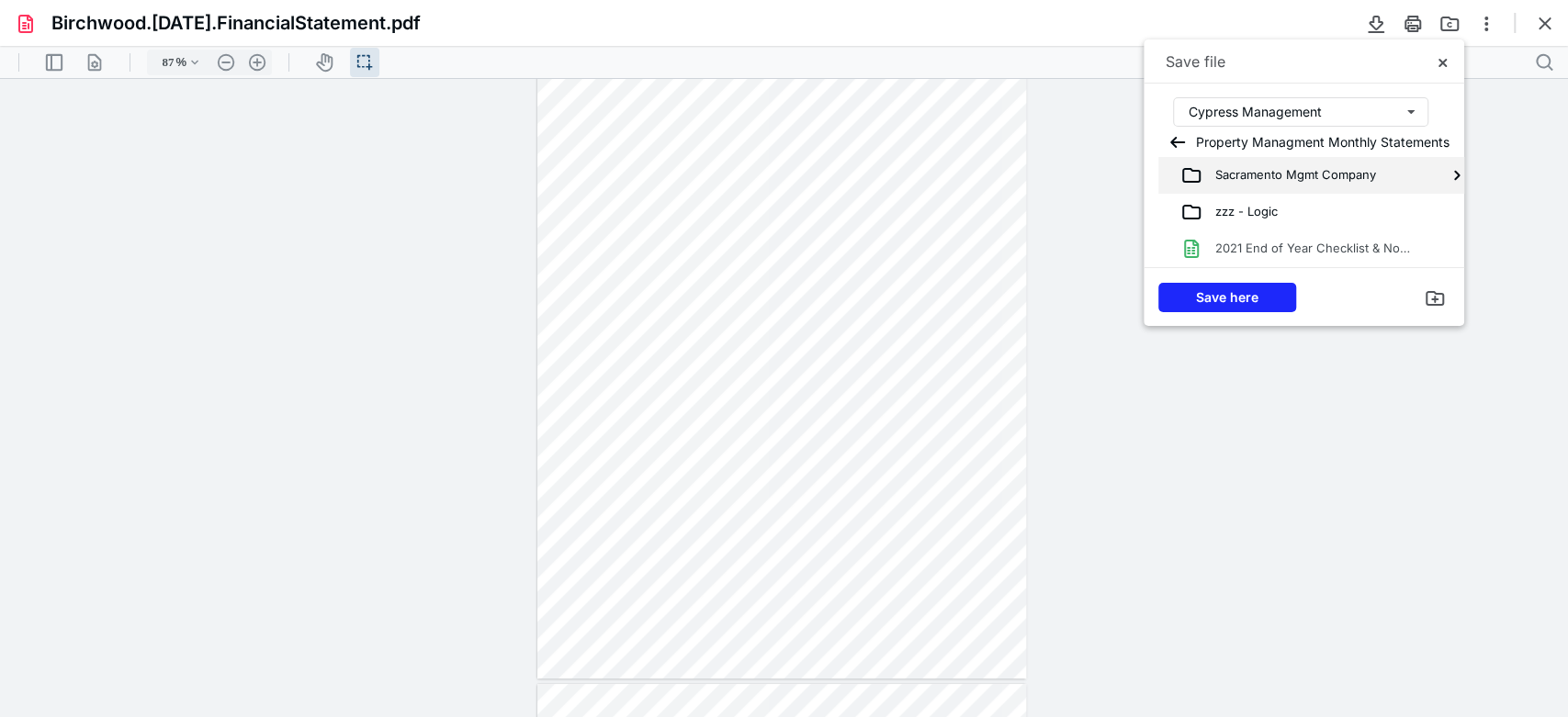 click on "Sacramento Mgmt Company" at bounding box center [1318, 175] 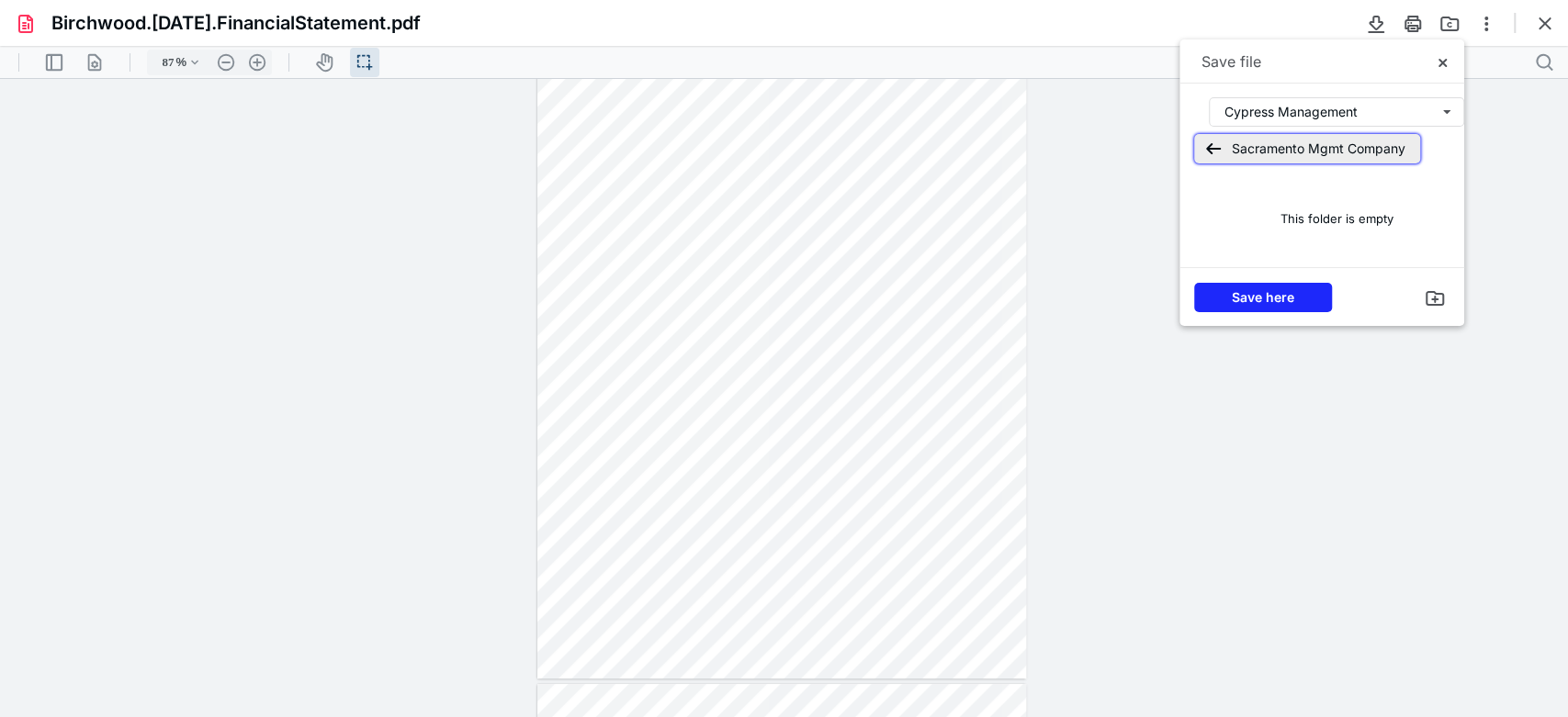 click on "Sacramento Mgmt Company" at bounding box center (1307, 149) 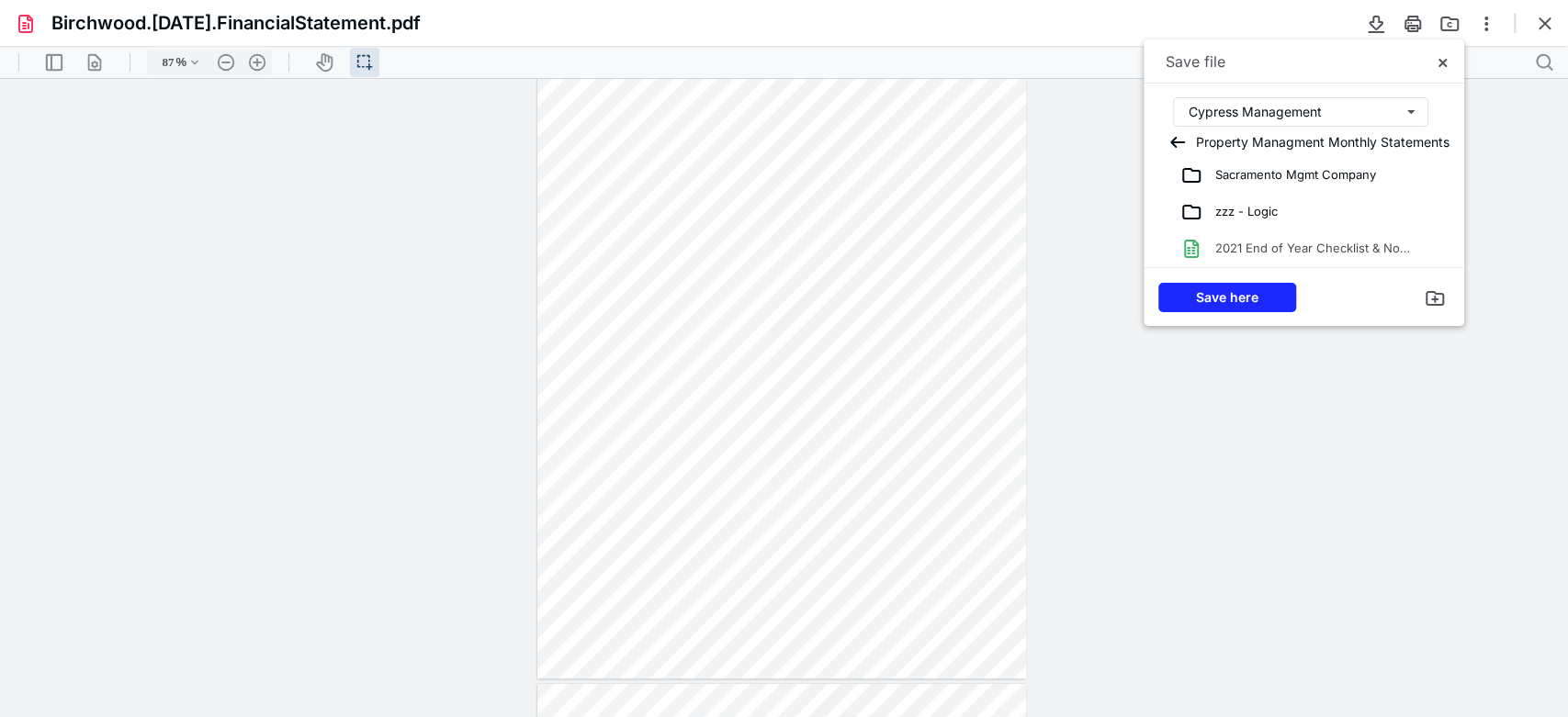 click on "Cypress Management" at bounding box center (1301, 116) 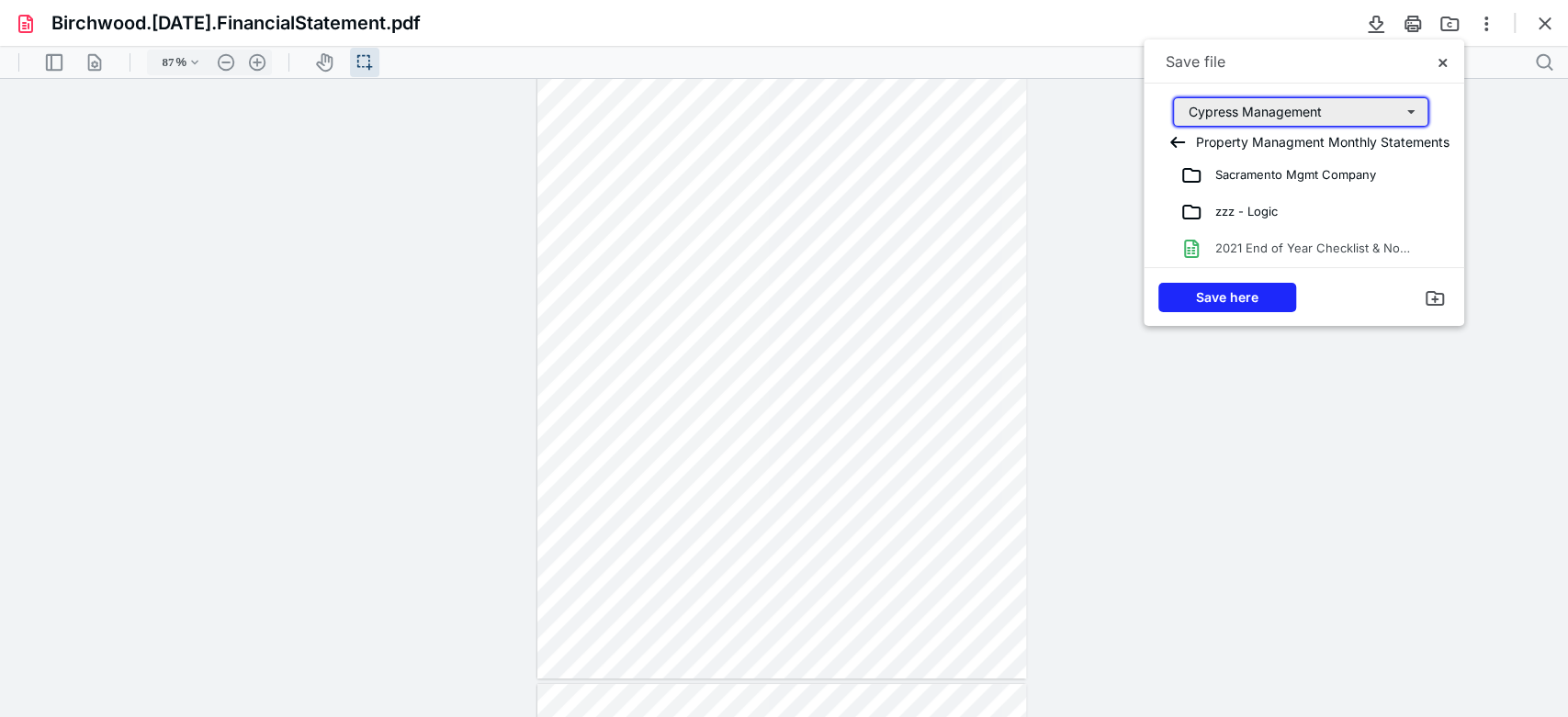 click on "Cypress Management" at bounding box center [1301, 112] 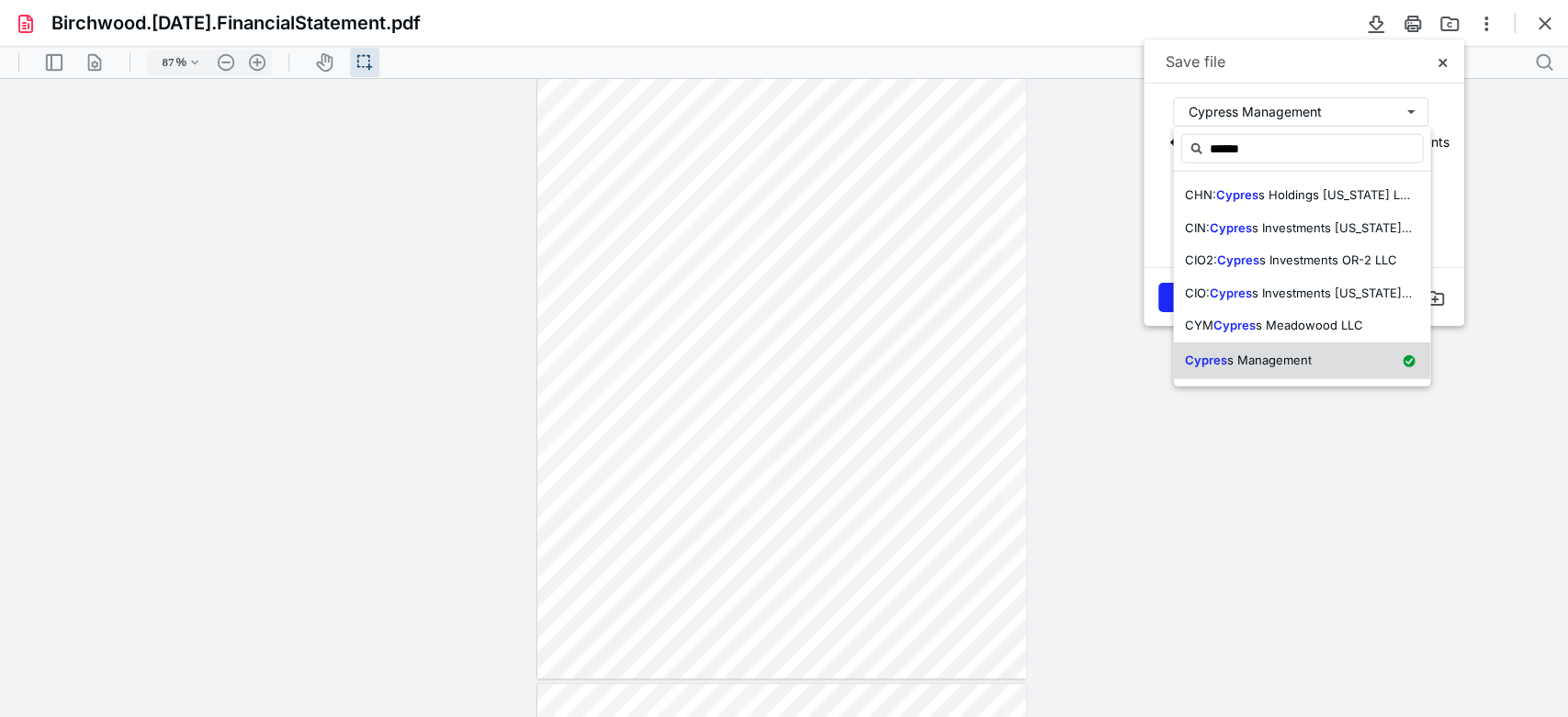 click on "Cypres s Management" at bounding box center [1302, 360] 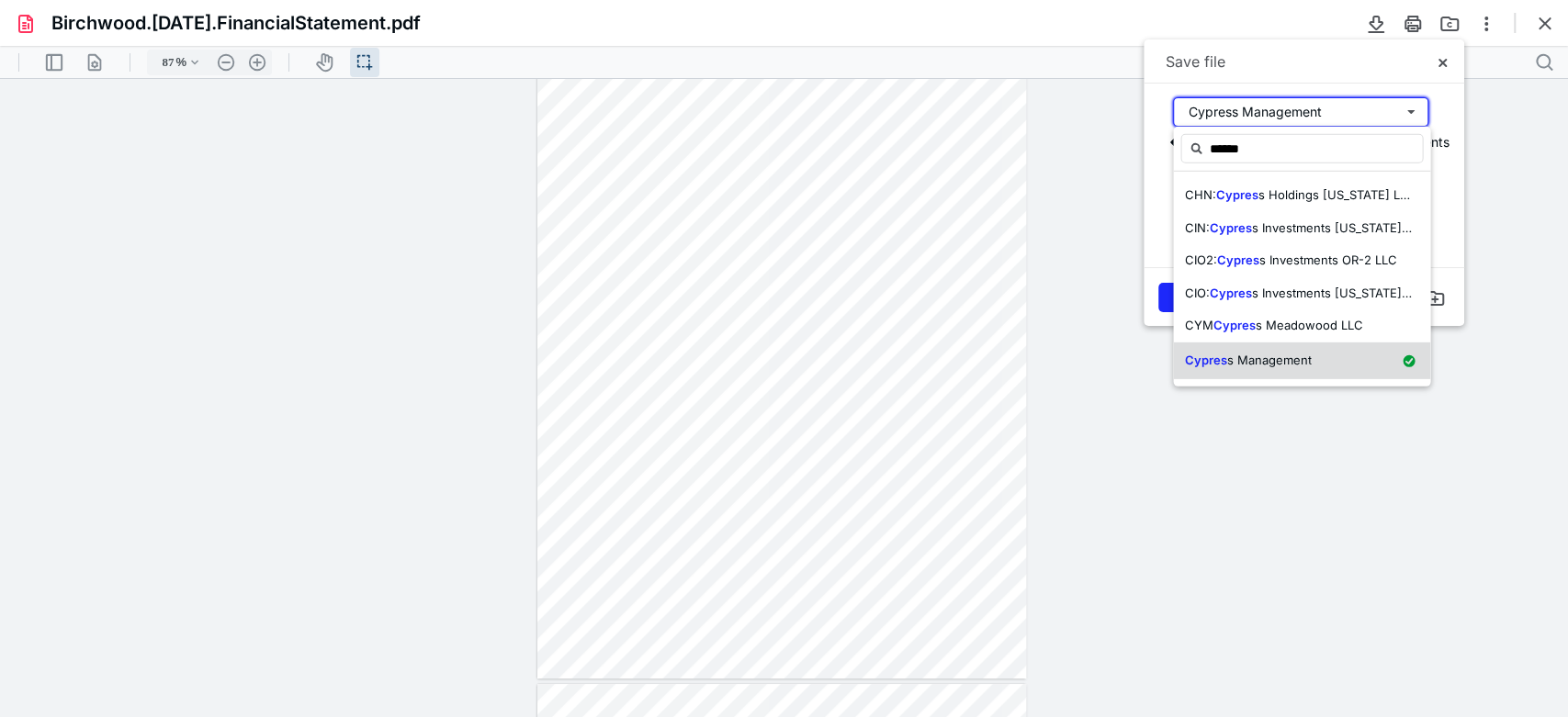 type 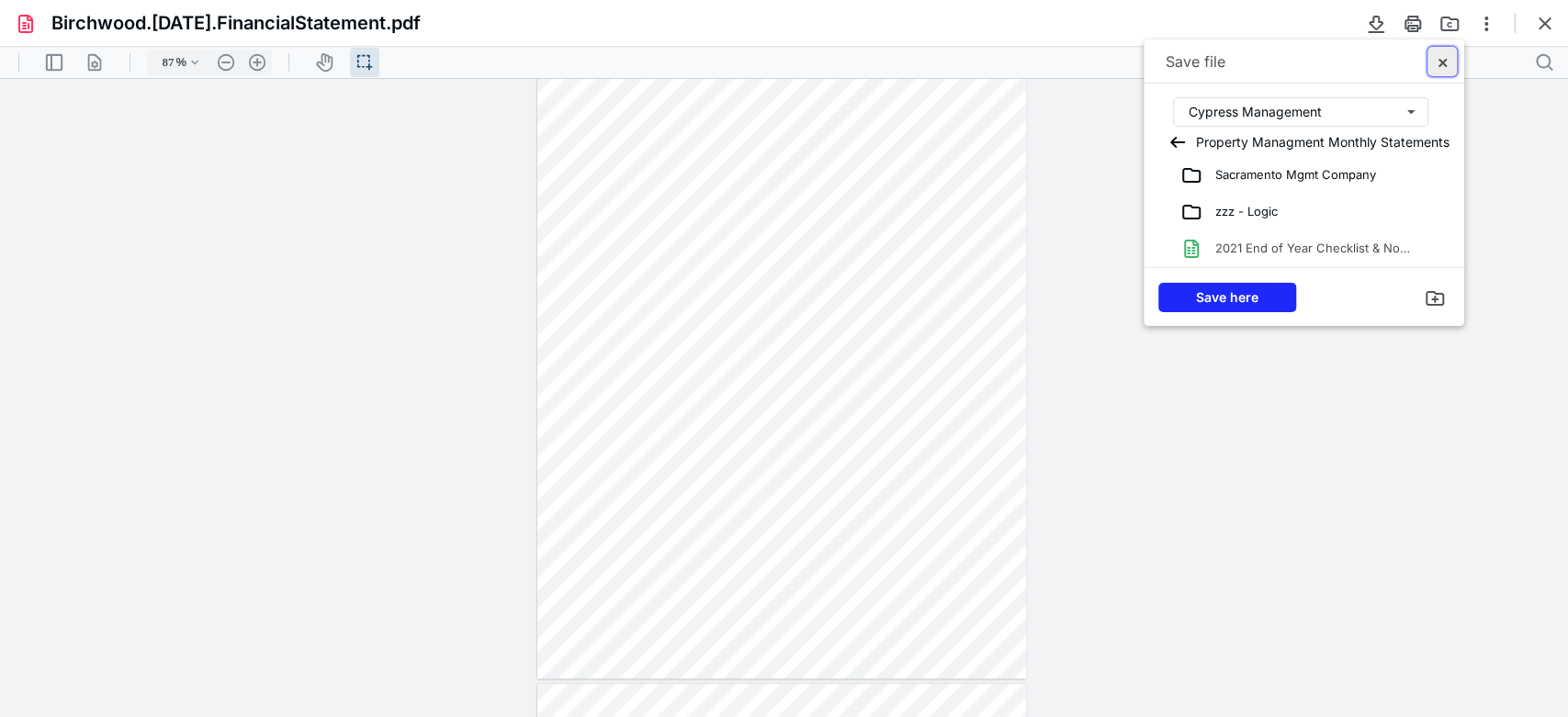click at bounding box center (1442, 62) 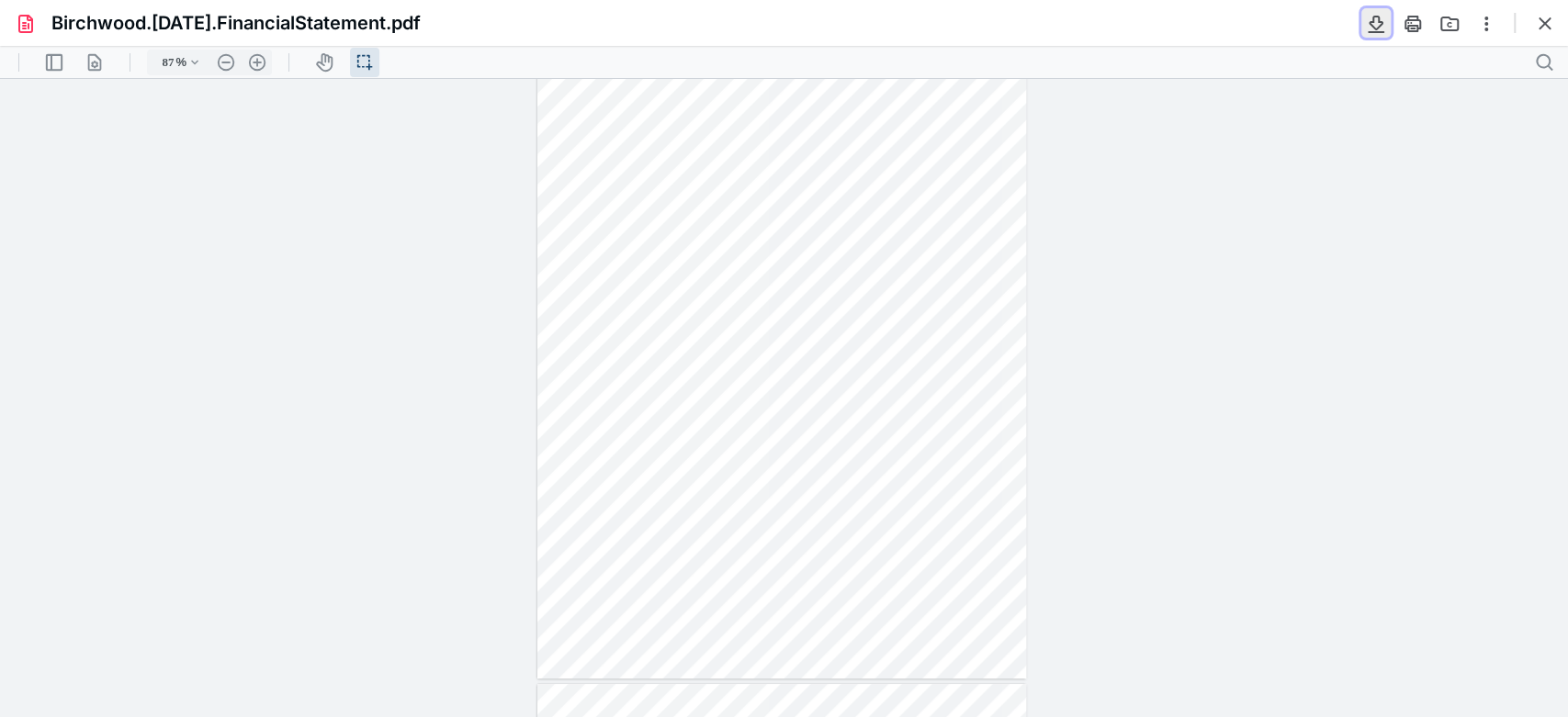 click at bounding box center (1376, 23) 